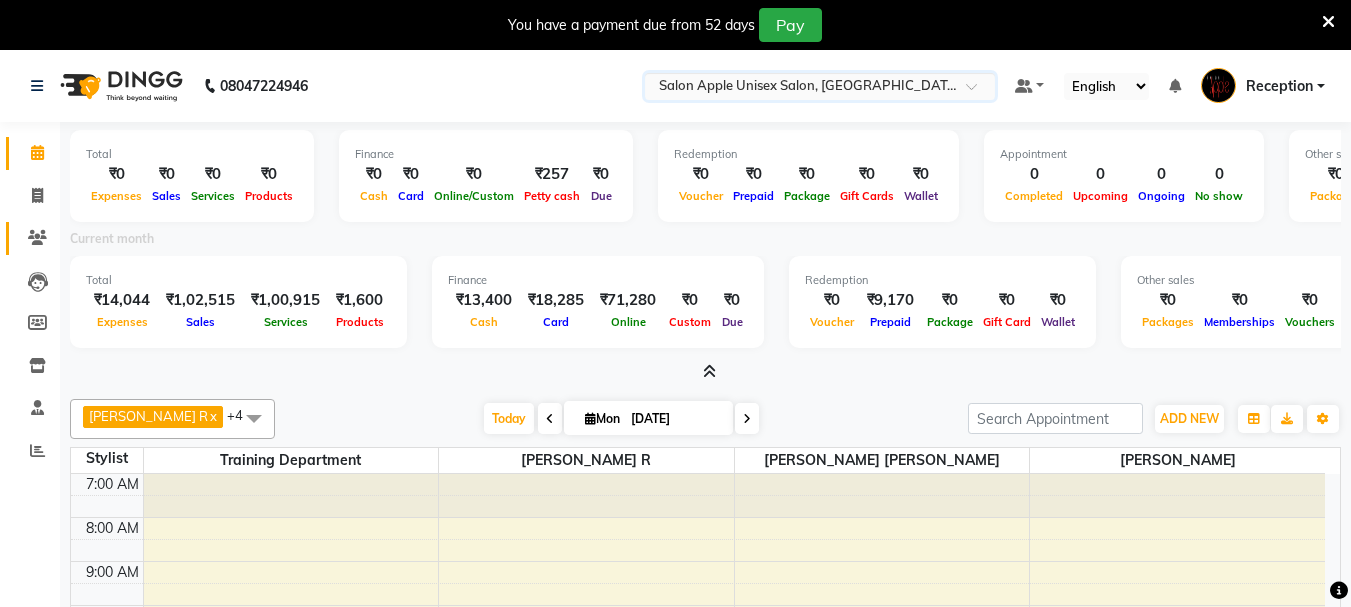 scroll, scrollTop: 0, scrollLeft: 0, axis: both 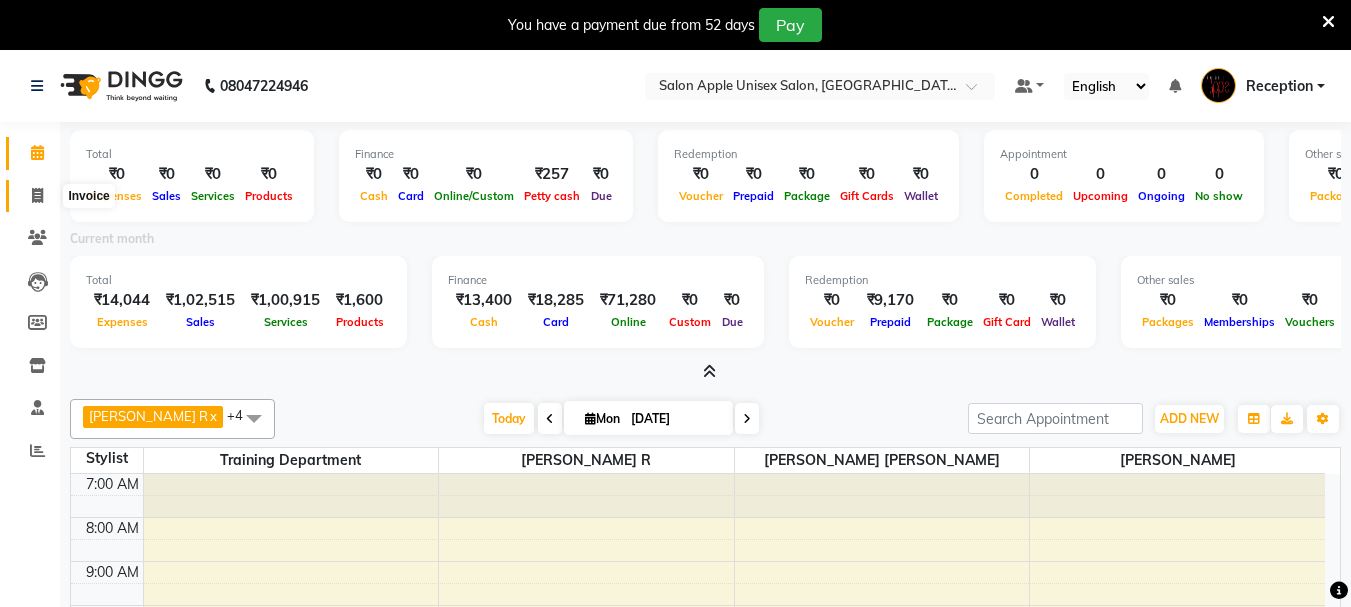click 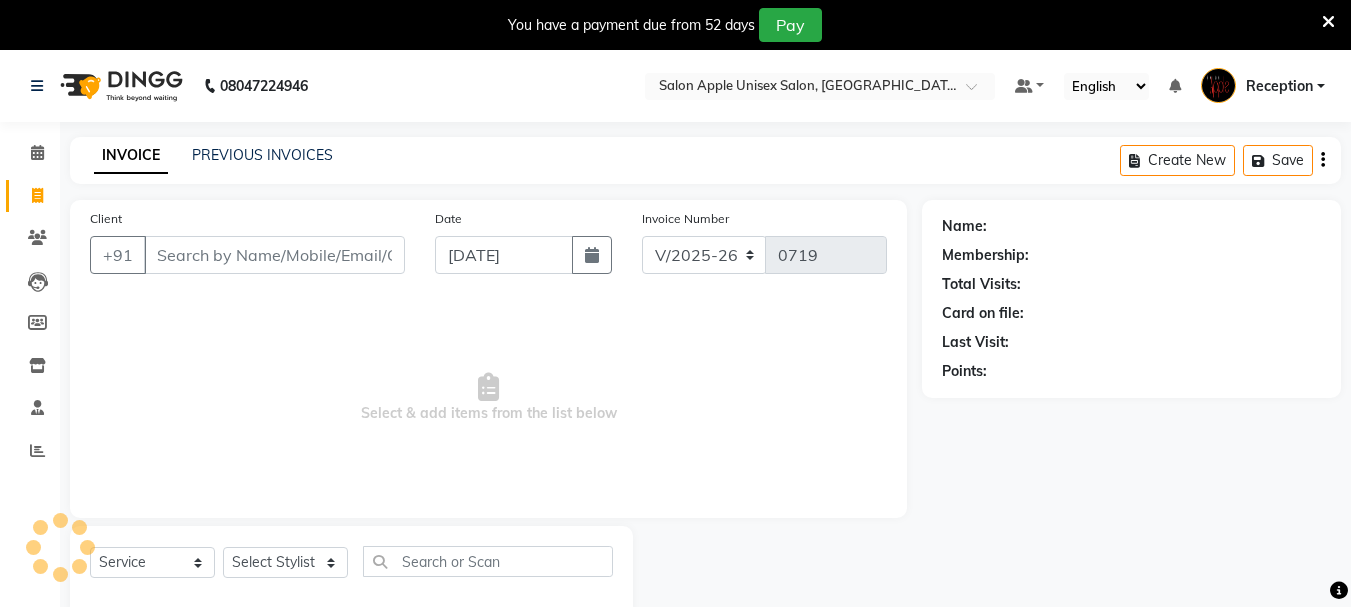 scroll, scrollTop: 50, scrollLeft: 0, axis: vertical 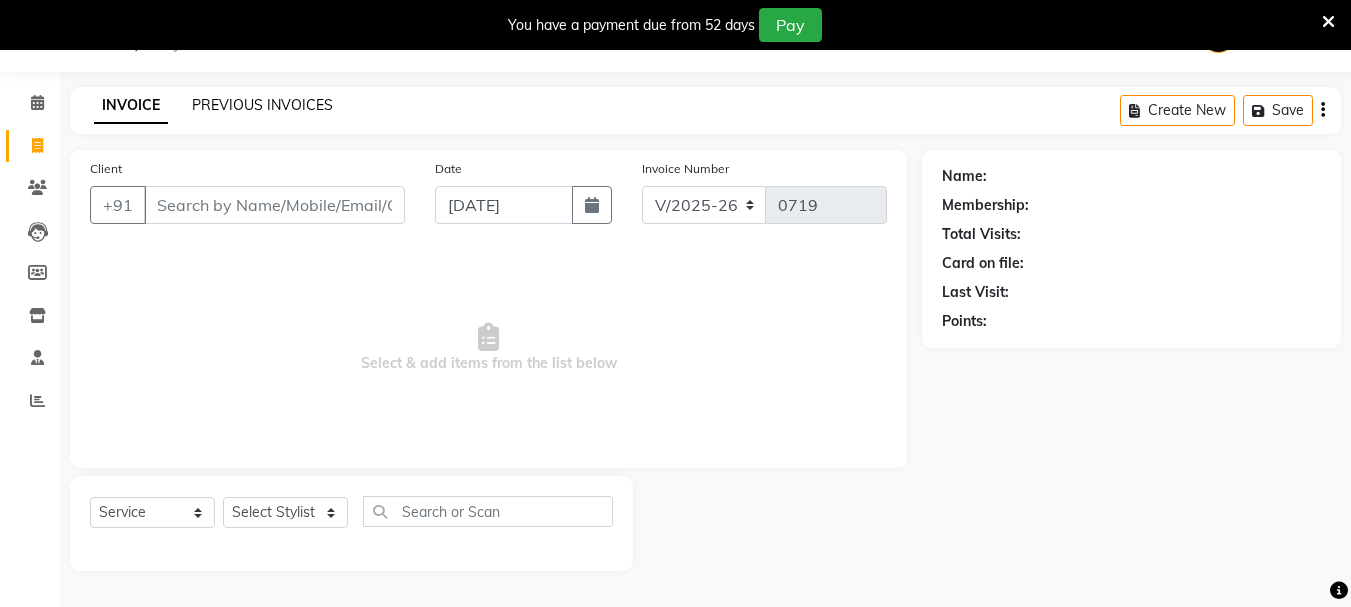 click on "PREVIOUS INVOICES" 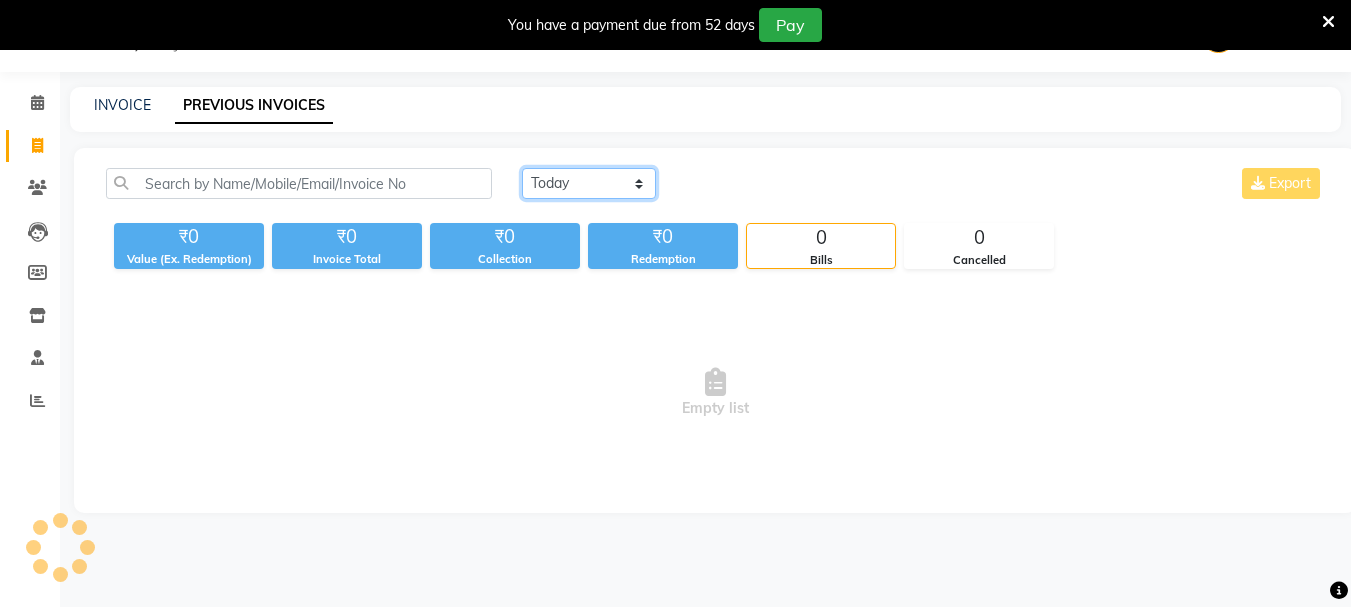 click on "[DATE] [DATE] Custom Range" 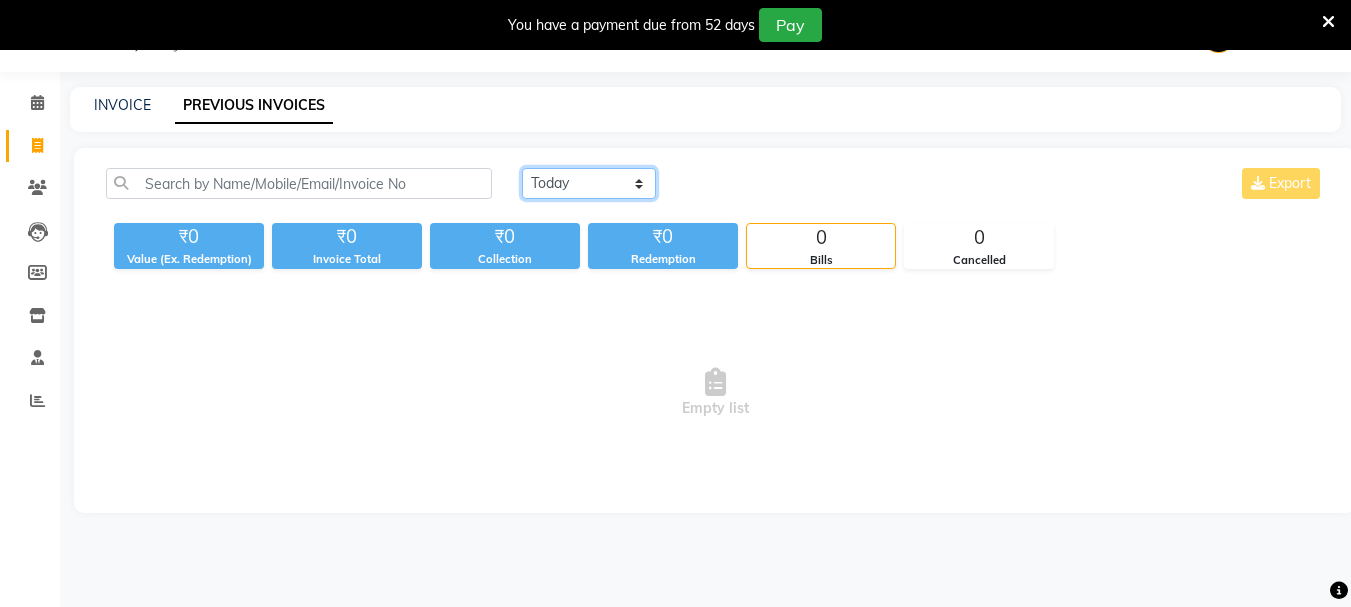 select on "range" 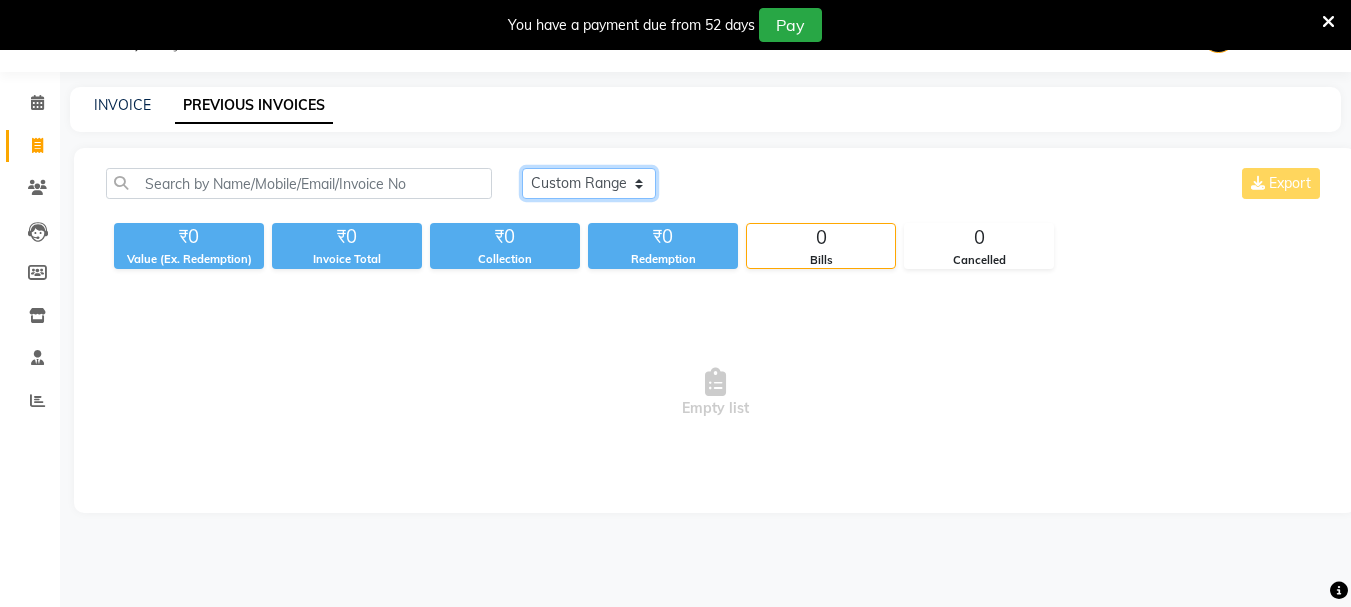 click on "[DATE] [DATE] Custom Range" 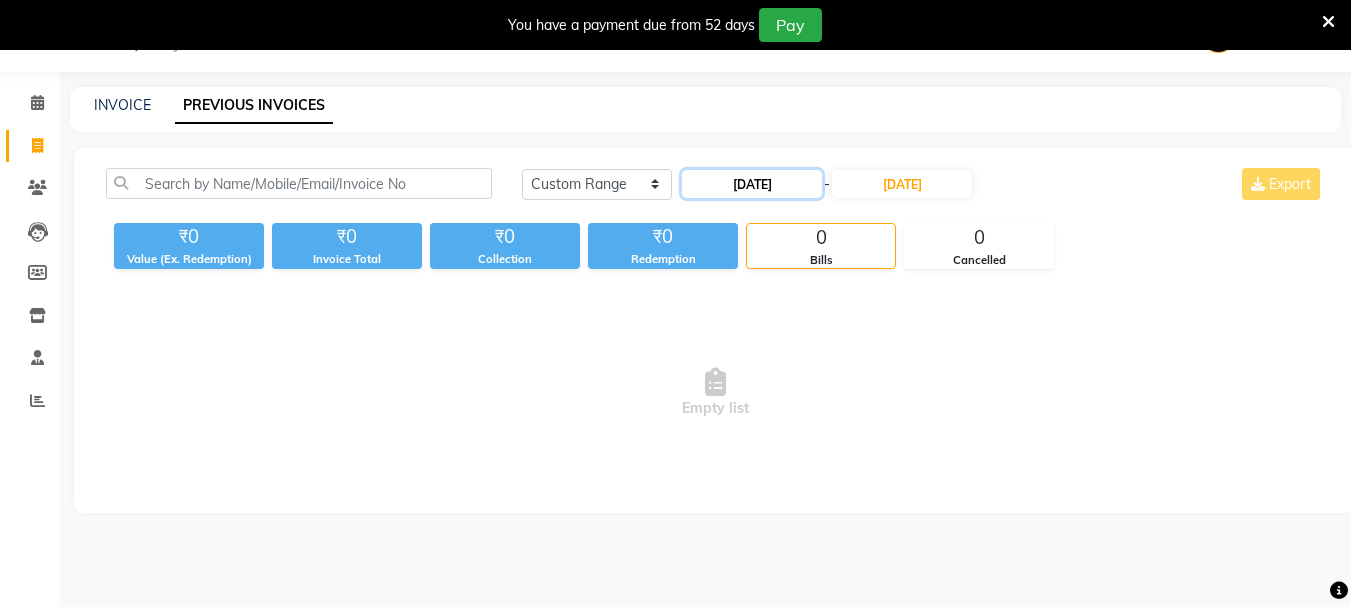 click on "[DATE]" 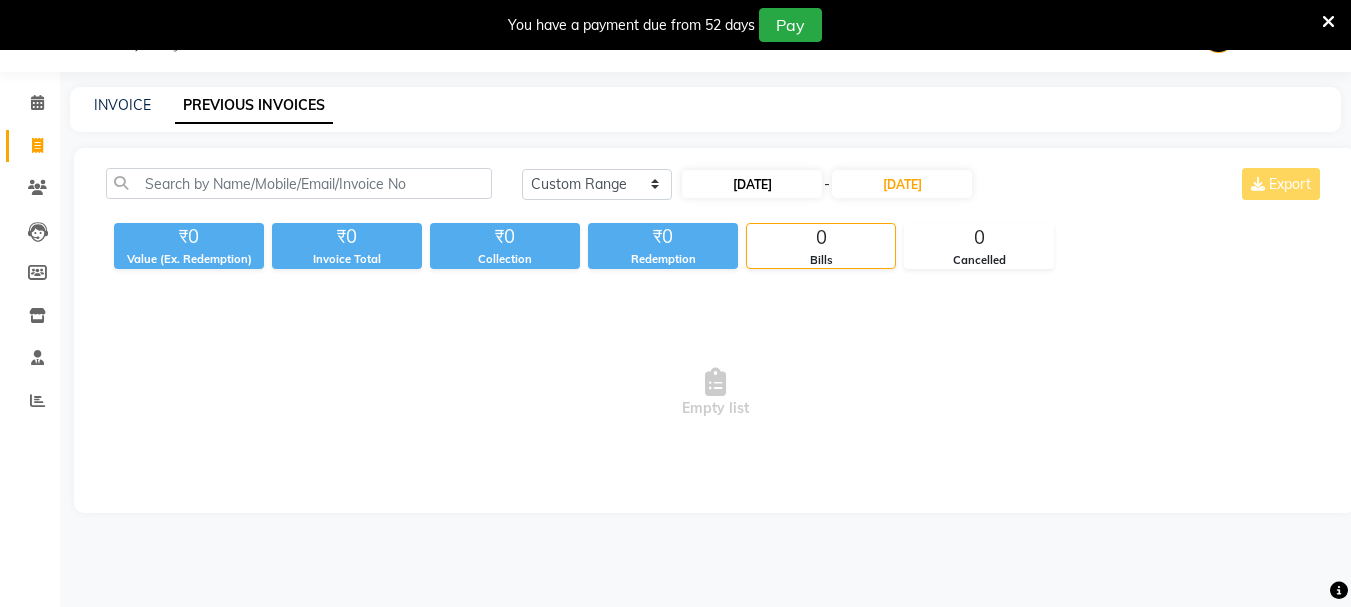 select on "7" 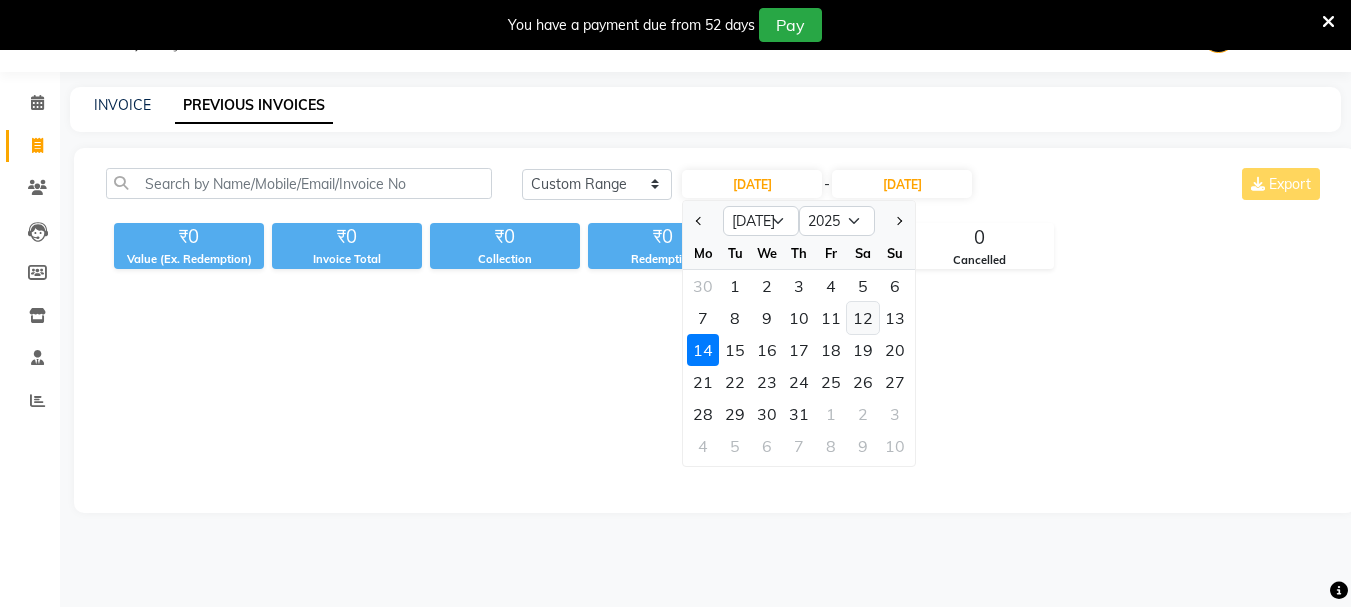 click on "12" 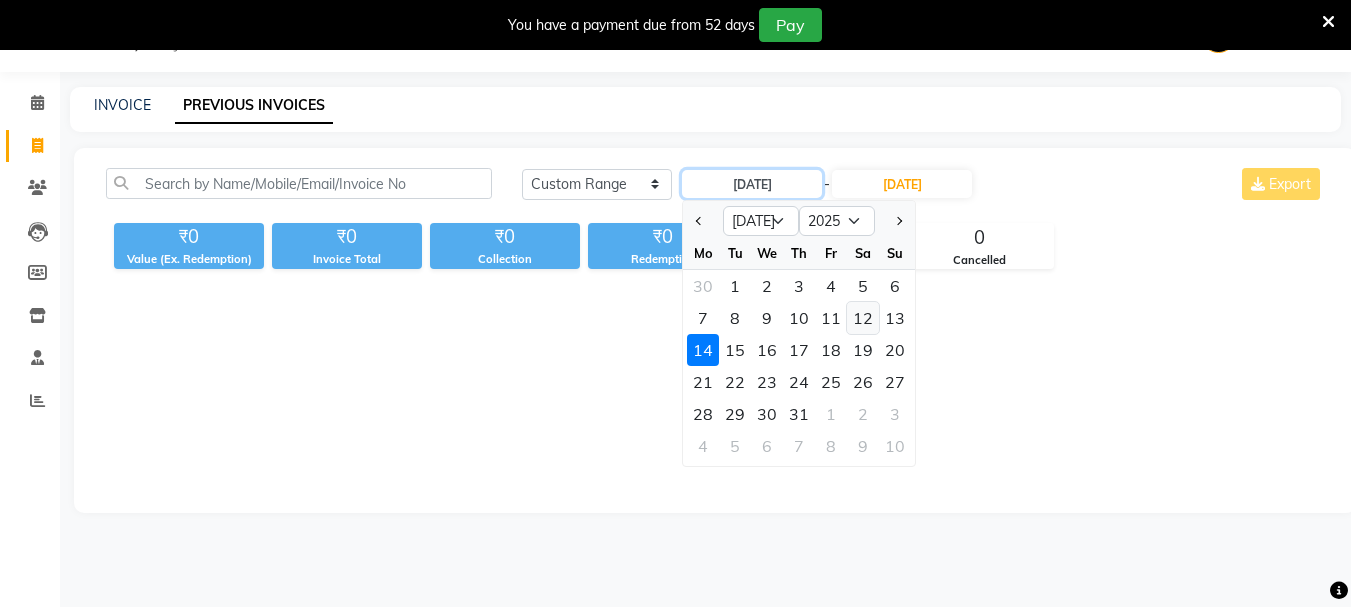 type on "12-07-2025" 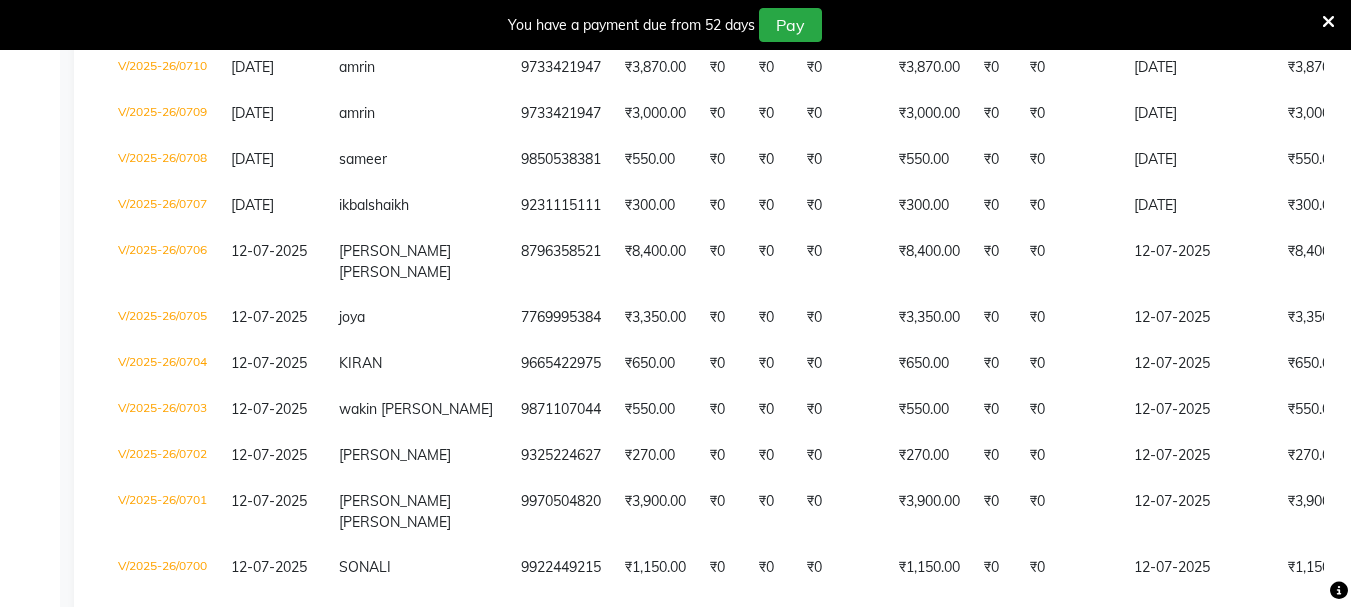 scroll, scrollTop: 799, scrollLeft: 0, axis: vertical 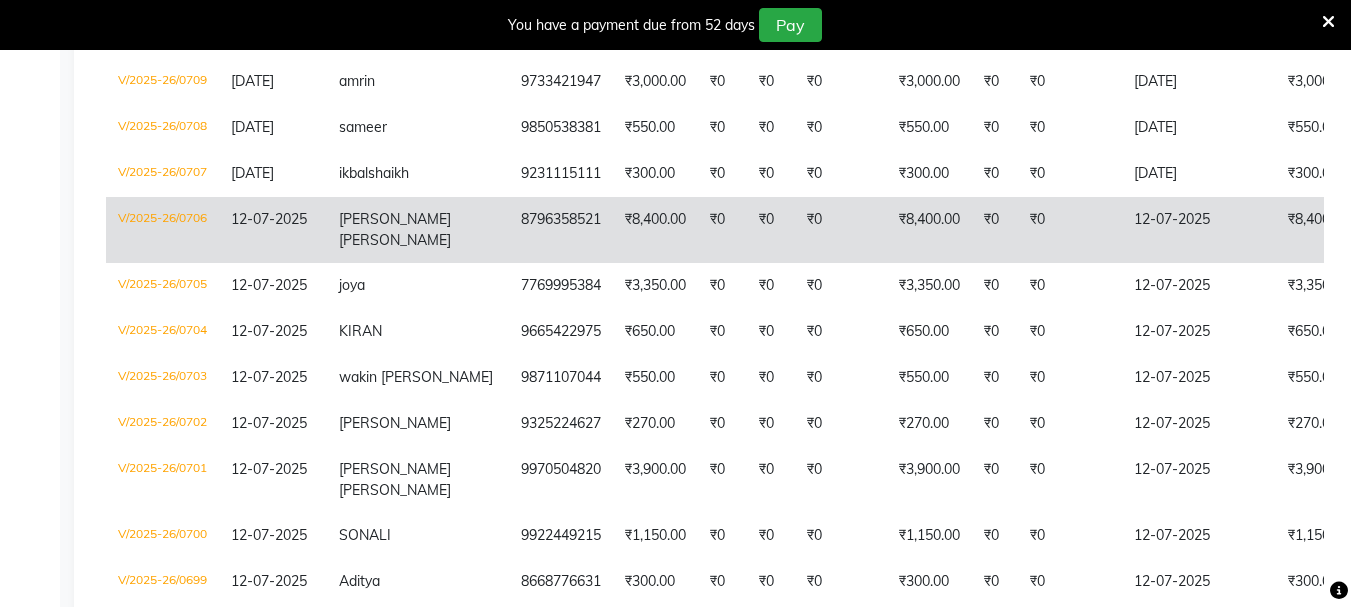 click on "8796358521" 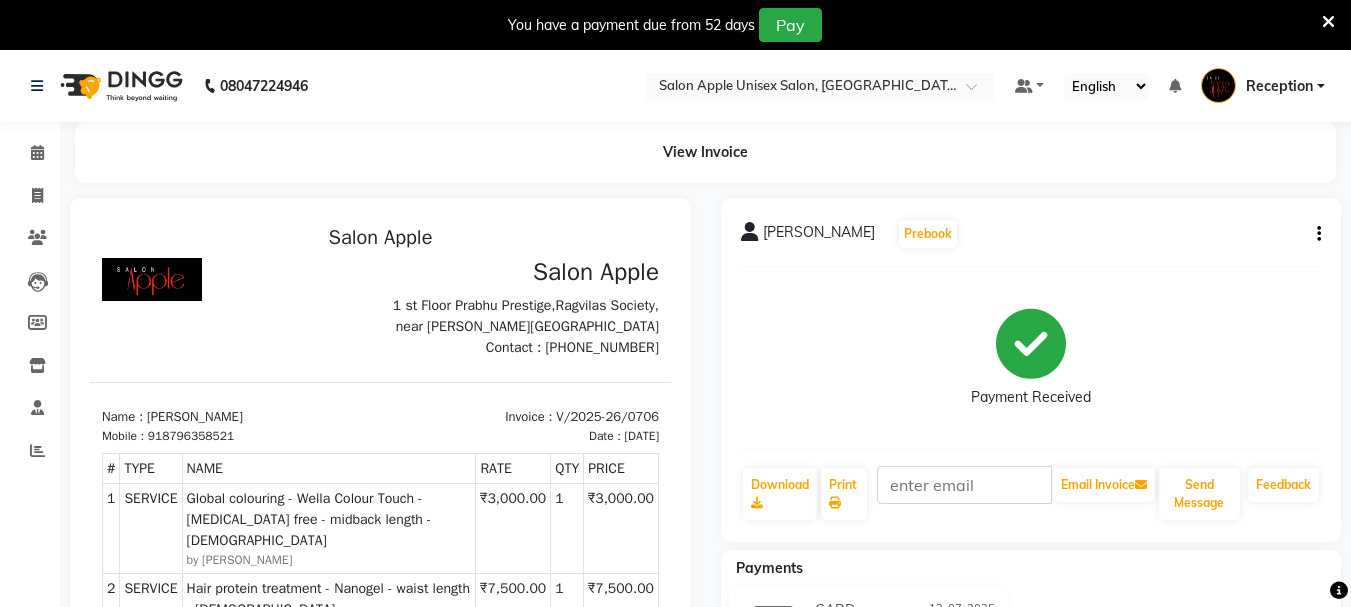 scroll, scrollTop: 0, scrollLeft: 0, axis: both 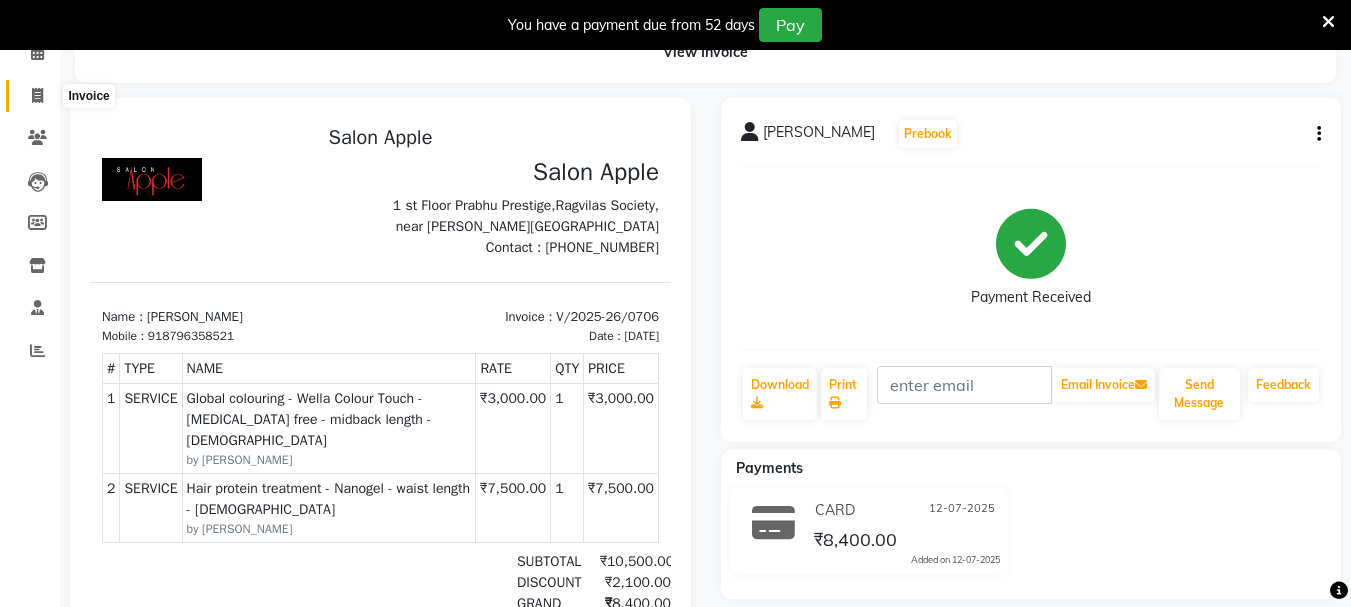 click 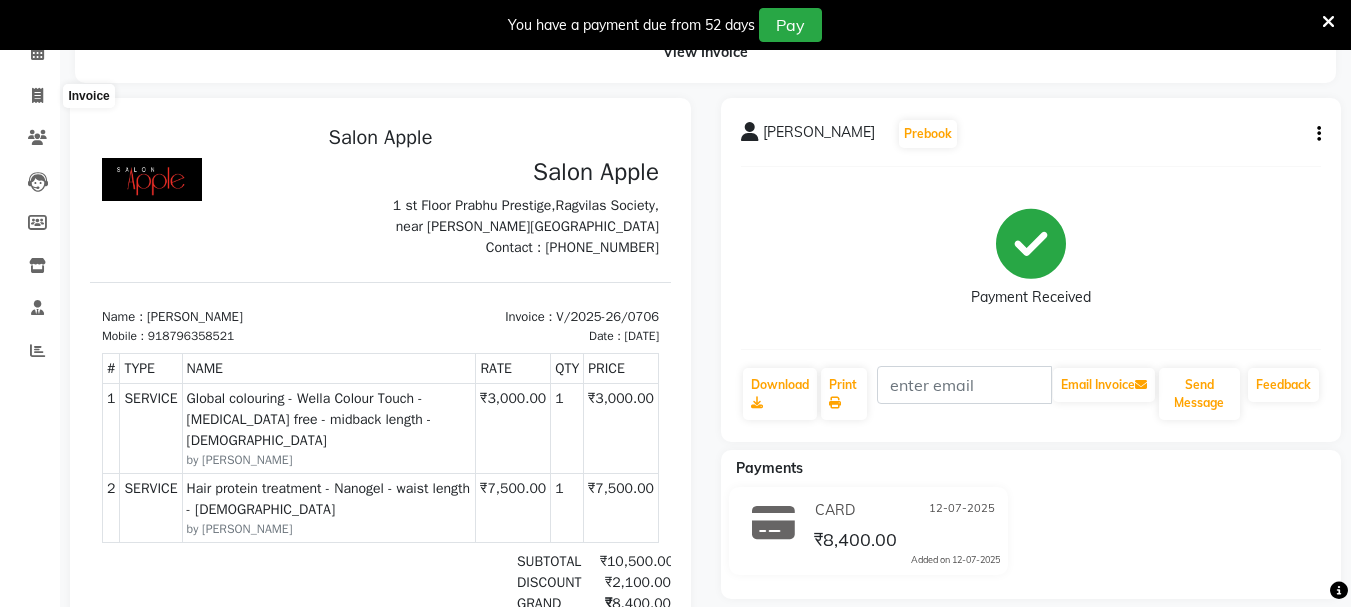 select on "92" 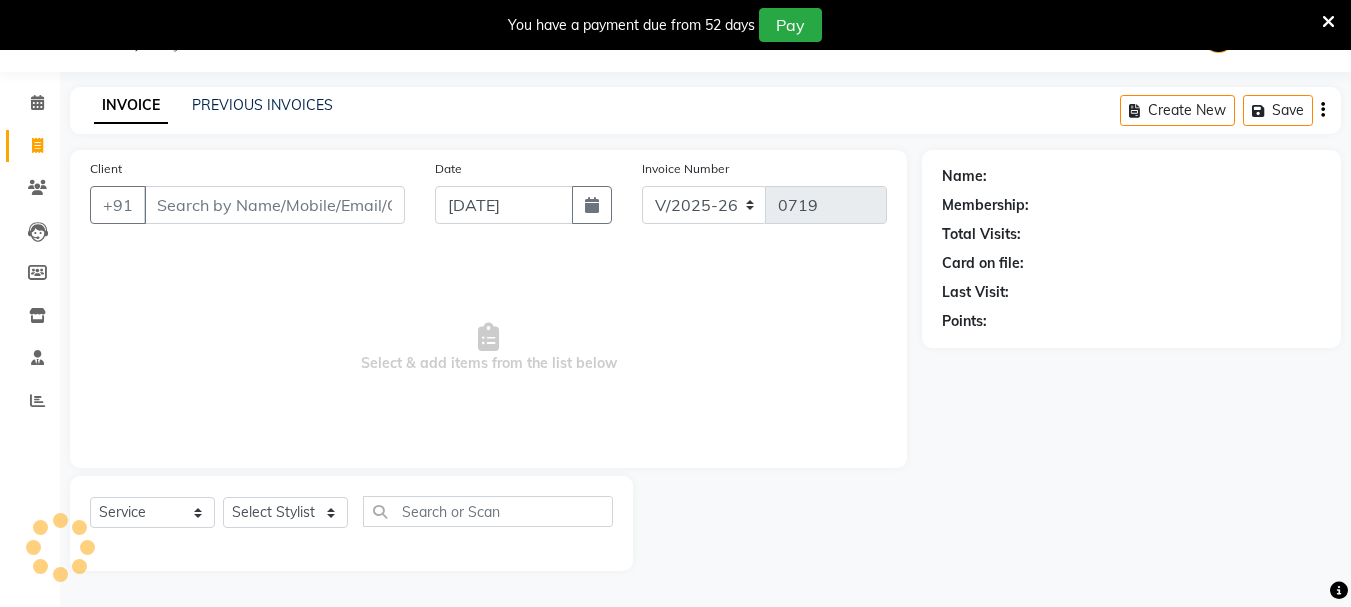 scroll, scrollTop: 50, scrollLeft: 0, axis: vertical 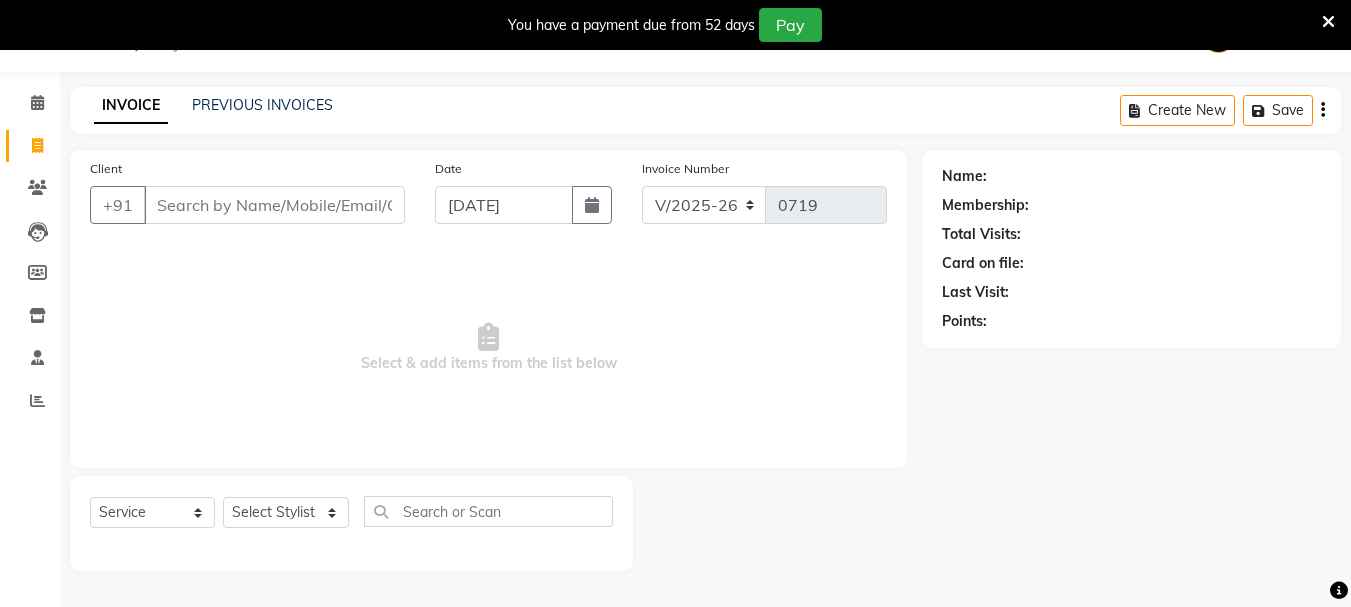 click on "Client" at bounding box center (274, 205) 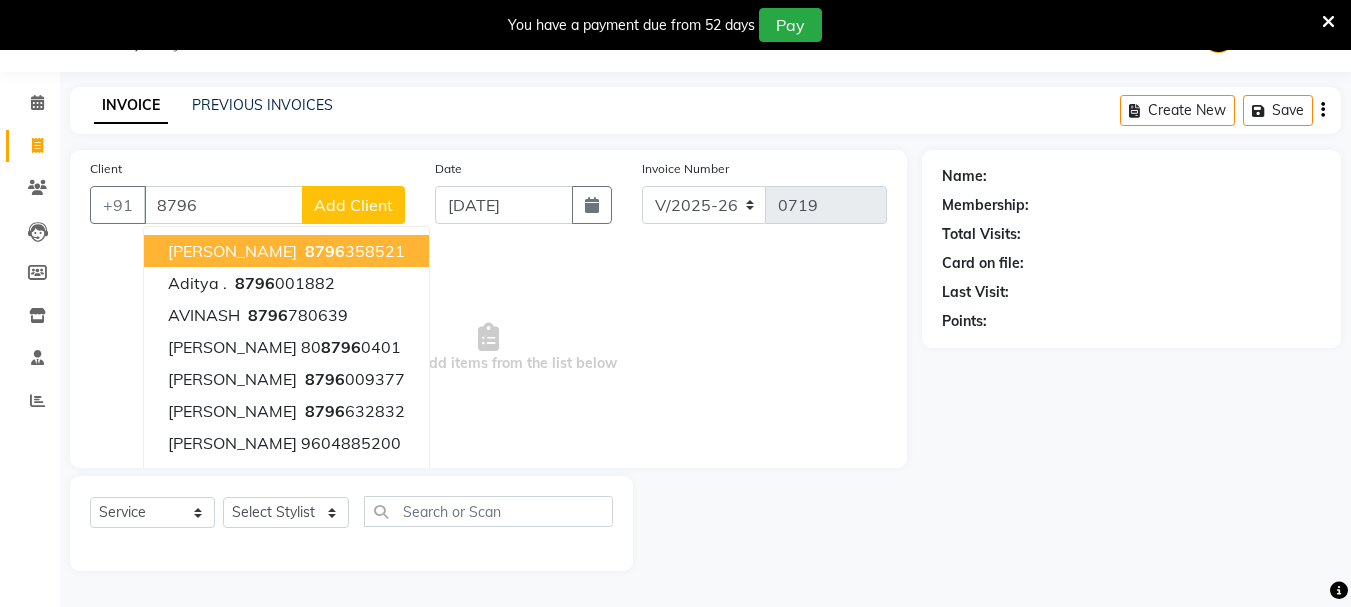click on "8796" at bounding box center (325, 251) 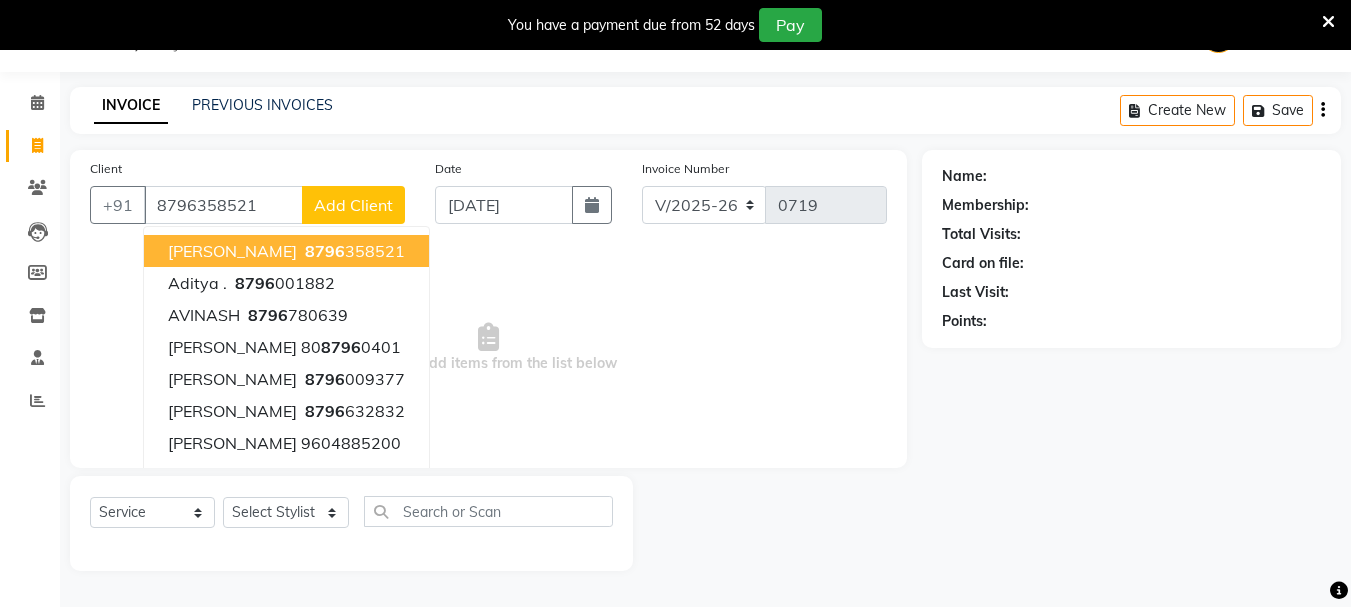 type on "8796358521" 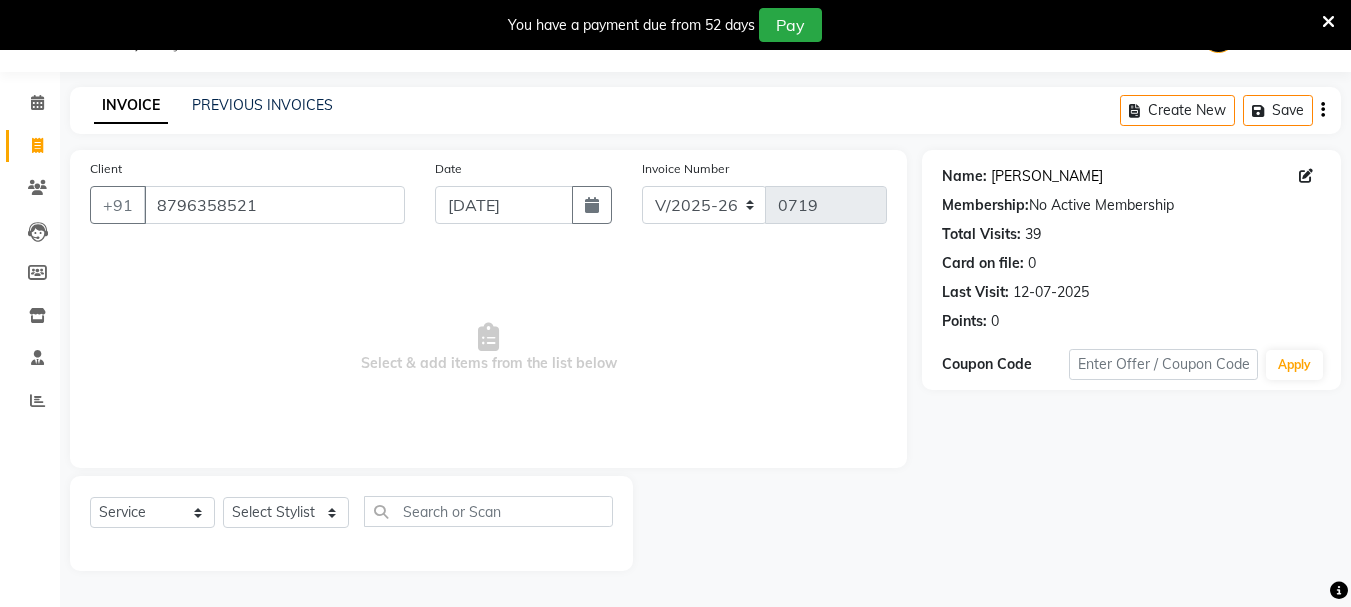 click on "Sangeeta Yadav" 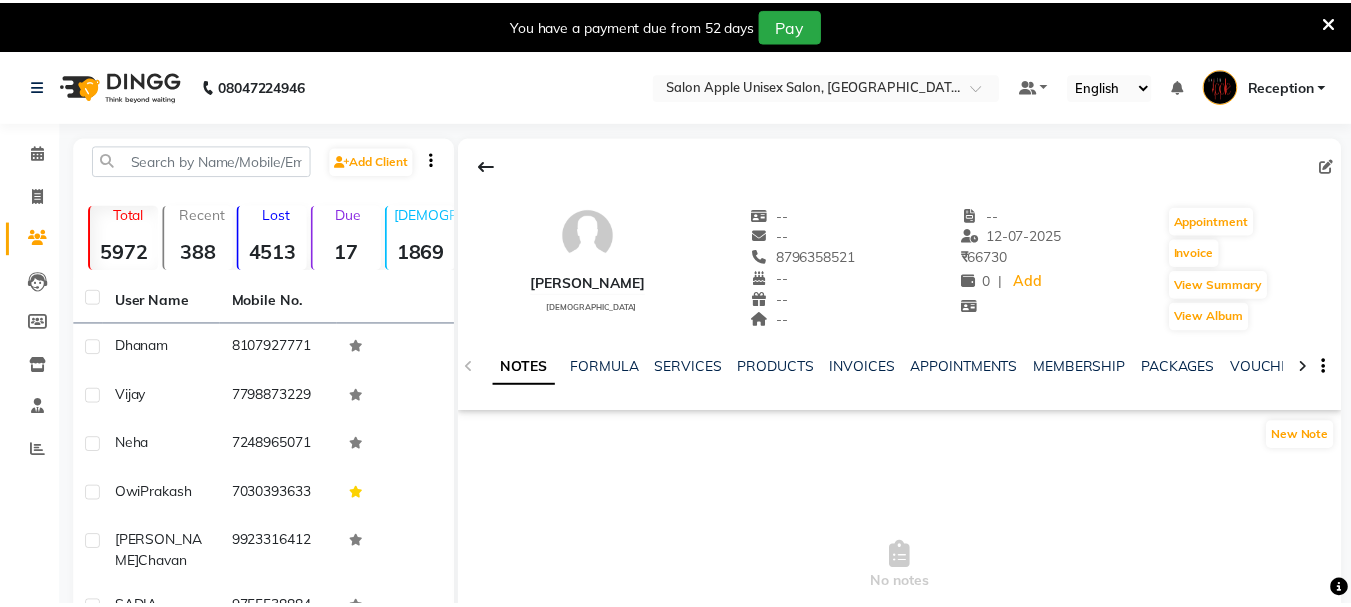 scroll, scrollTop: 0, scrollLeft: 0, axis: both 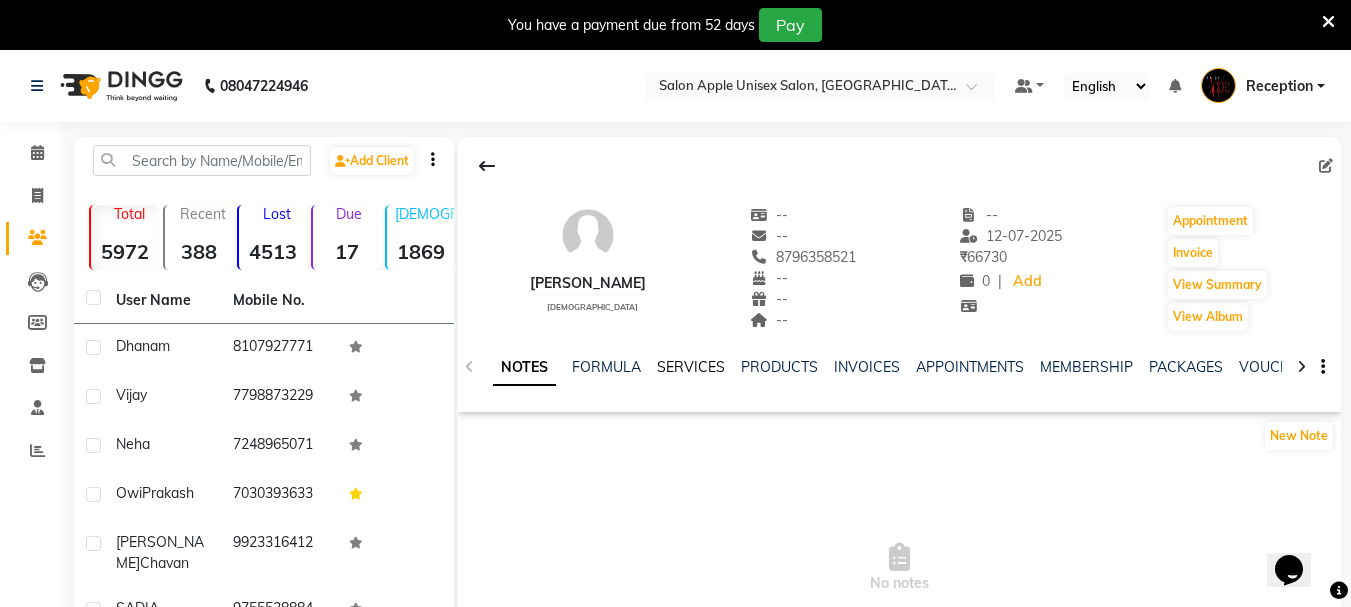 click on "SERVICES" 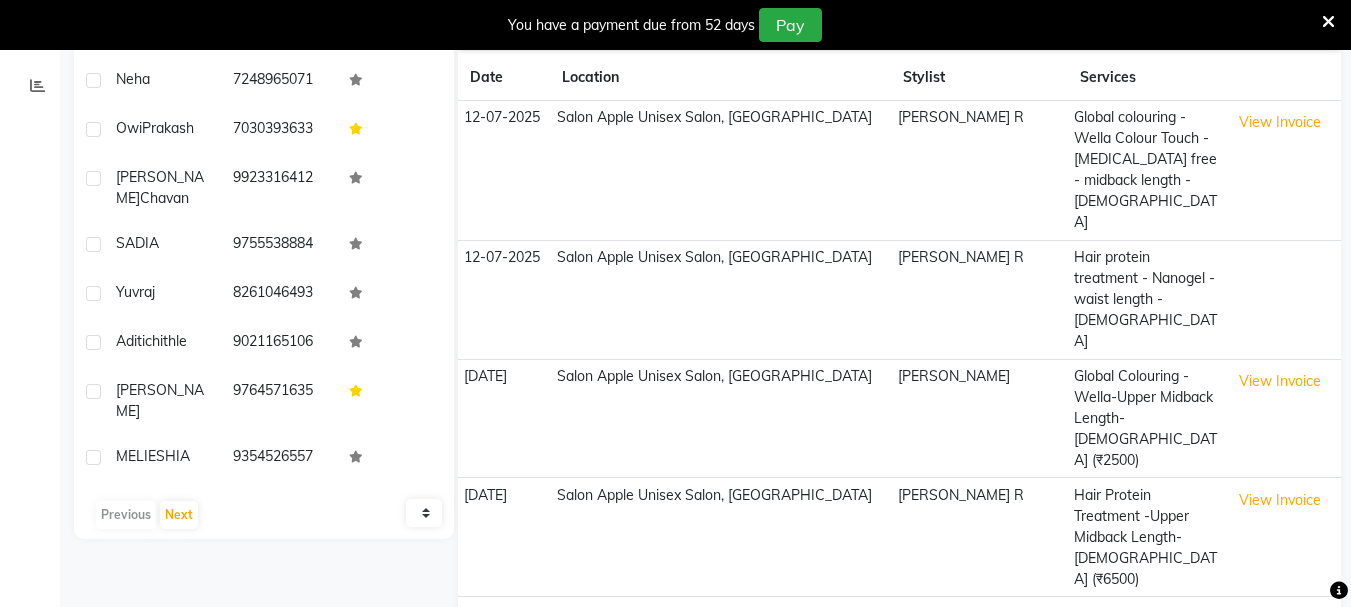 scroll, scrollTop: 400, scrollLeft: 0, axis: vertical 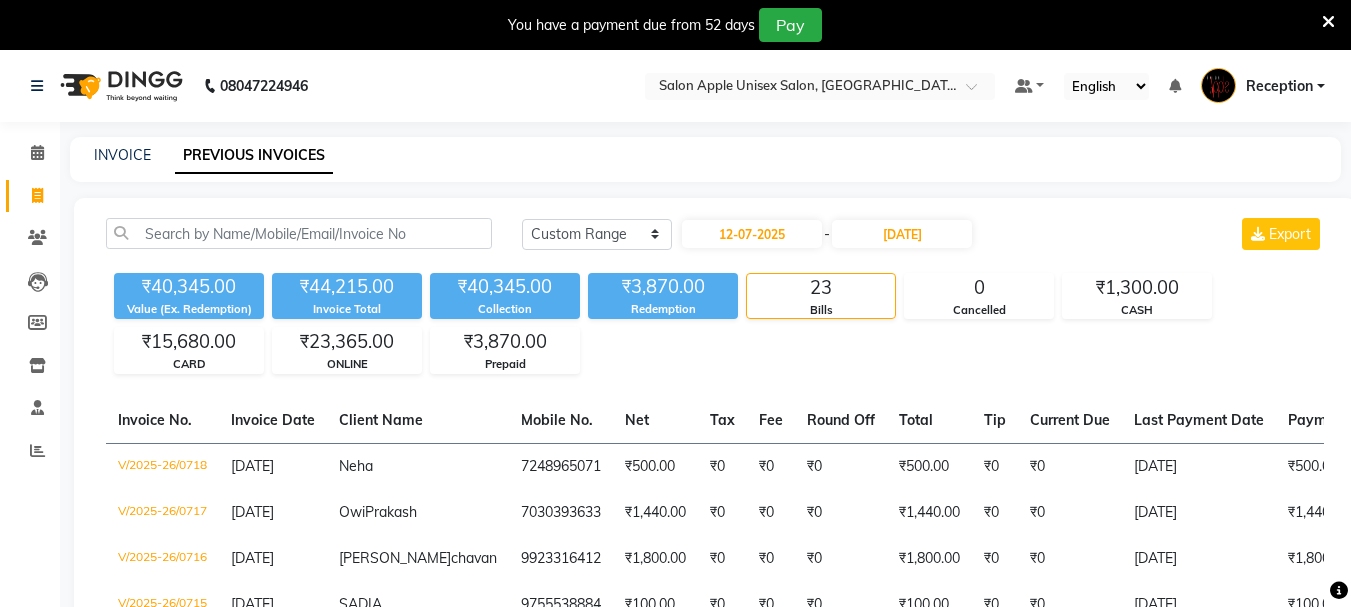 select on "range" 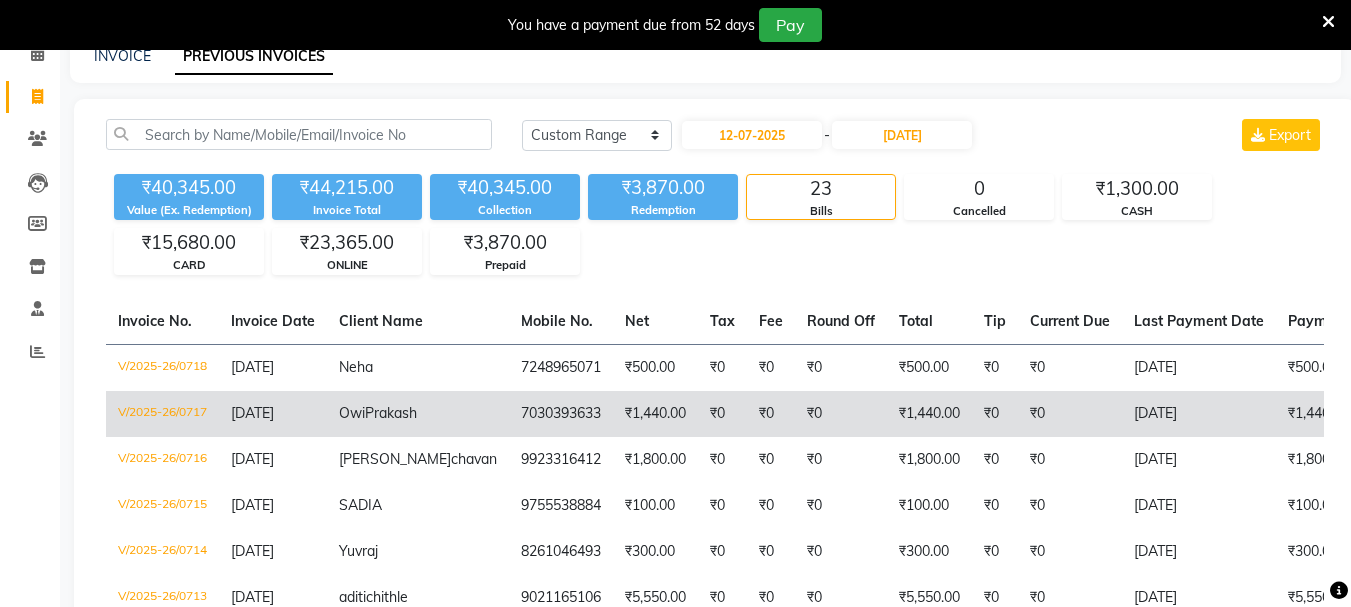 scroll, scrollTop: 0, scrollLeft: 0, axis: both 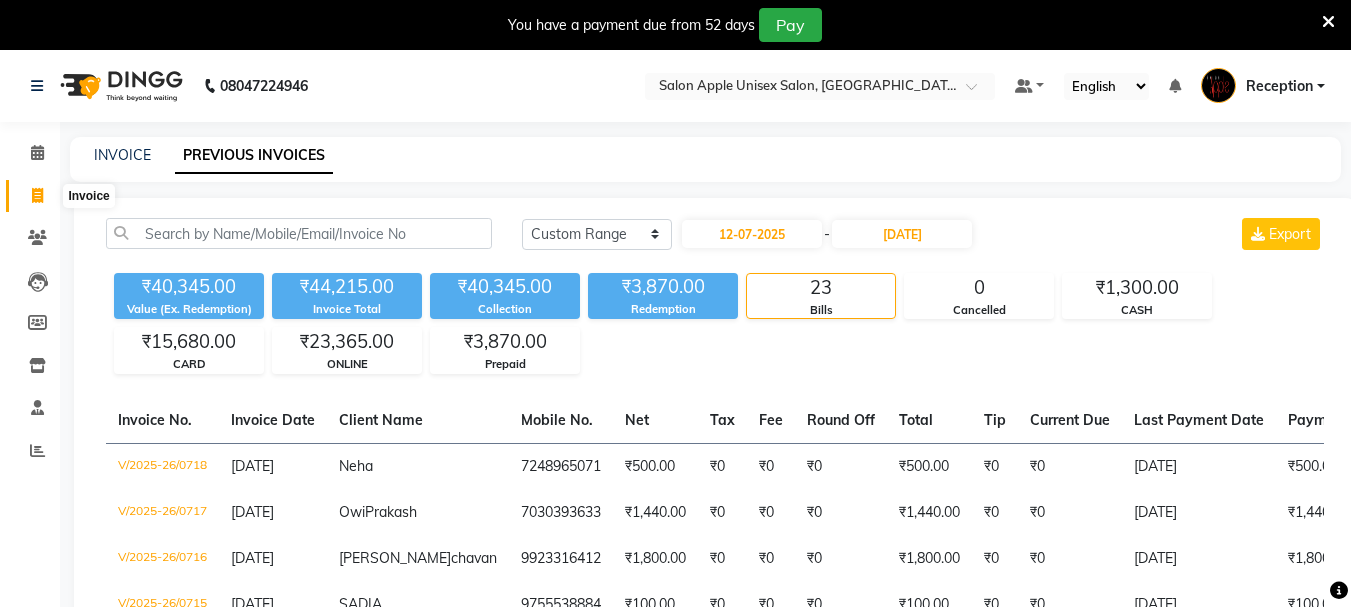 click 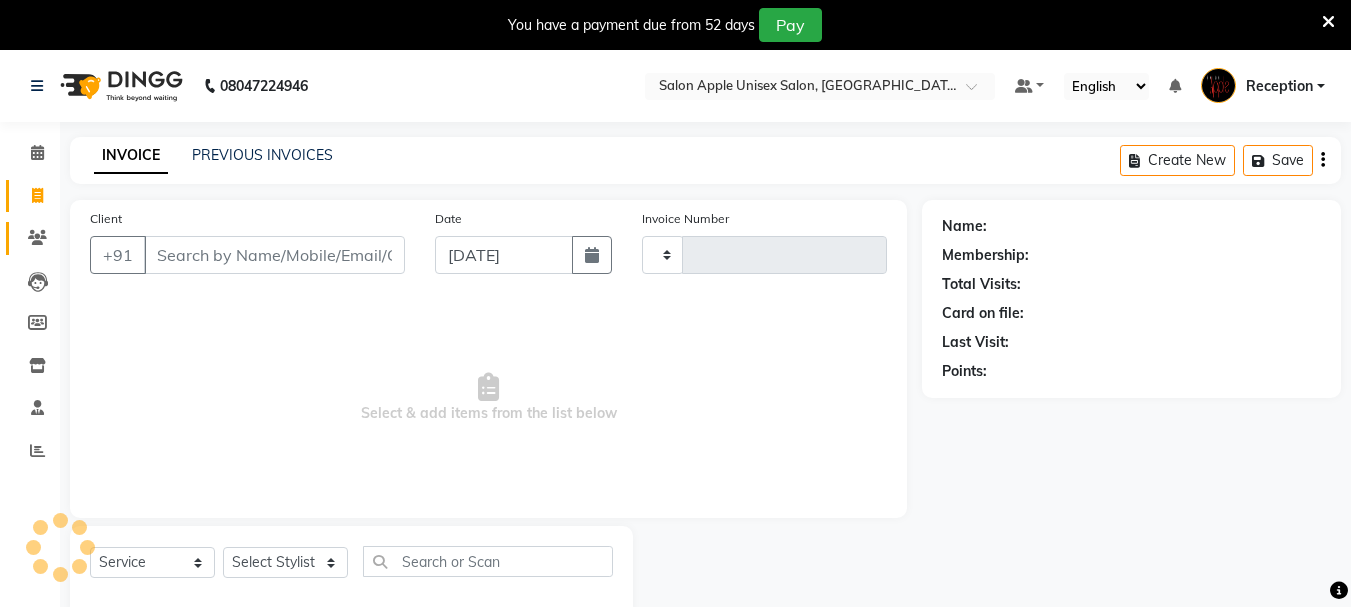 type on "0719" 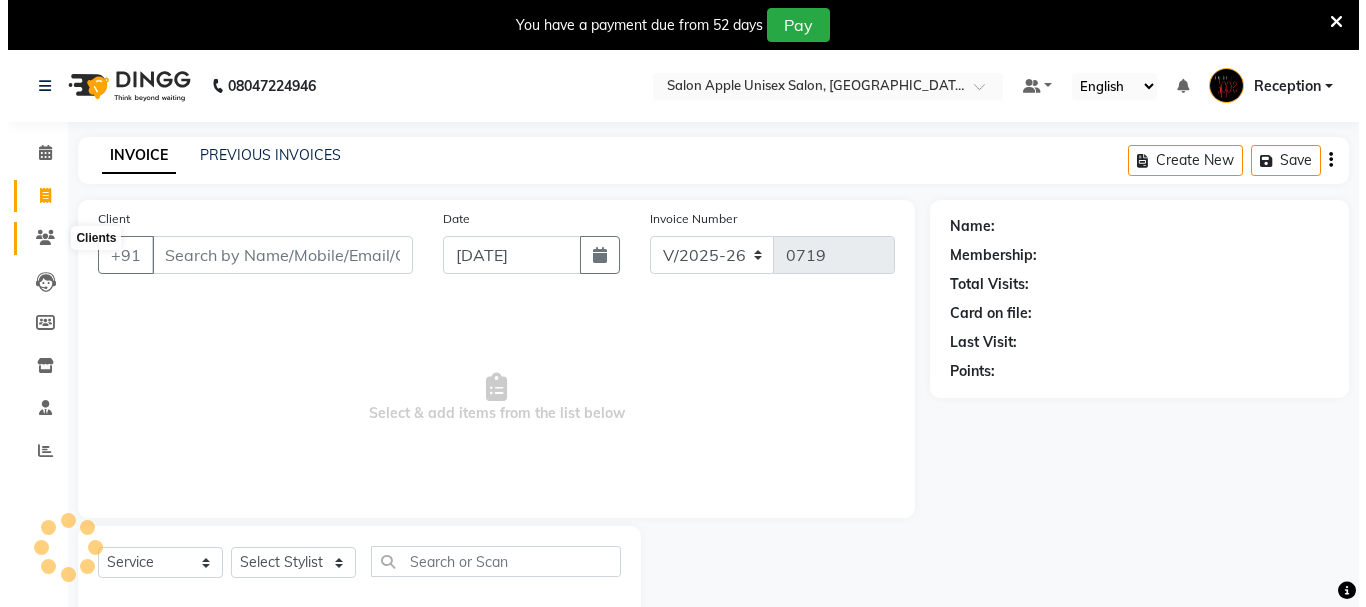 scroll, scrollTop: 50, scrollLeft: 0, axis: vertical 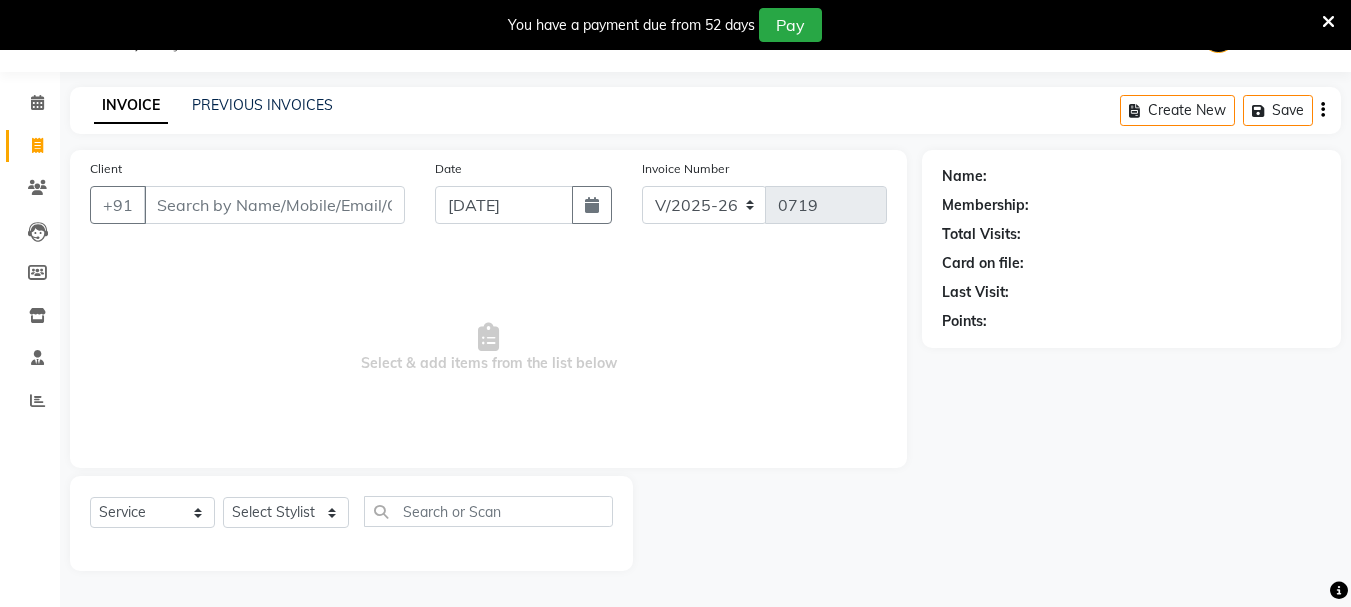 click on "Client" at bounding box center [274, 205] 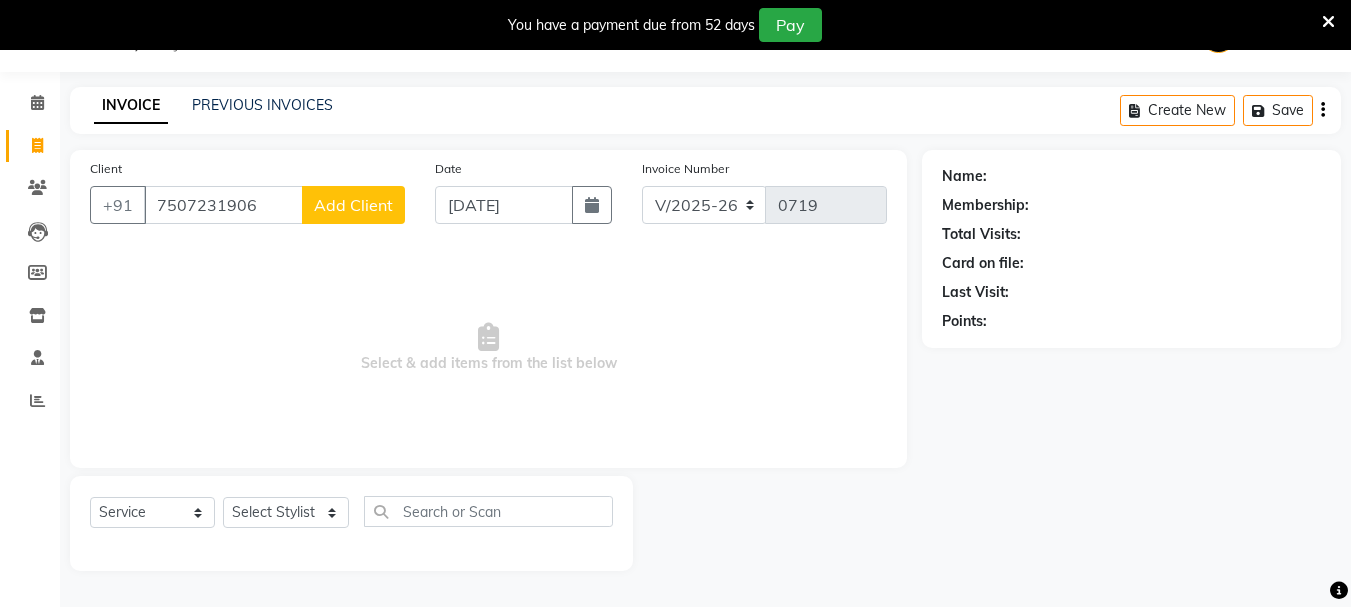 type on "7507231906" 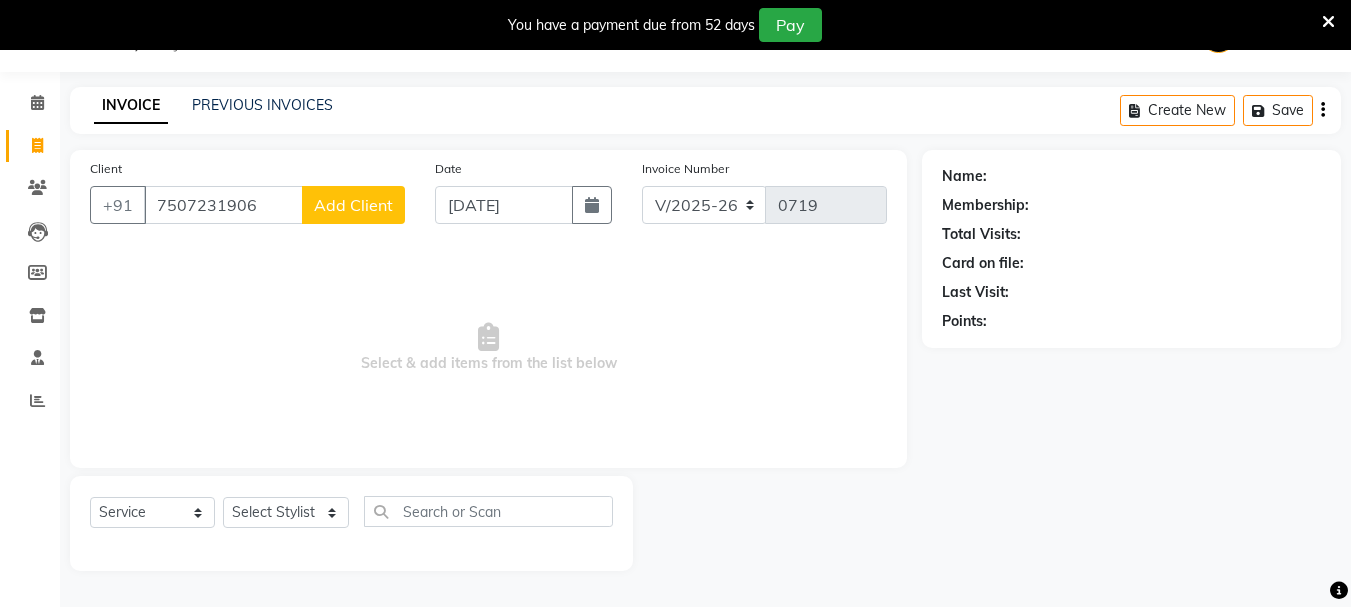 click on "Add Client" 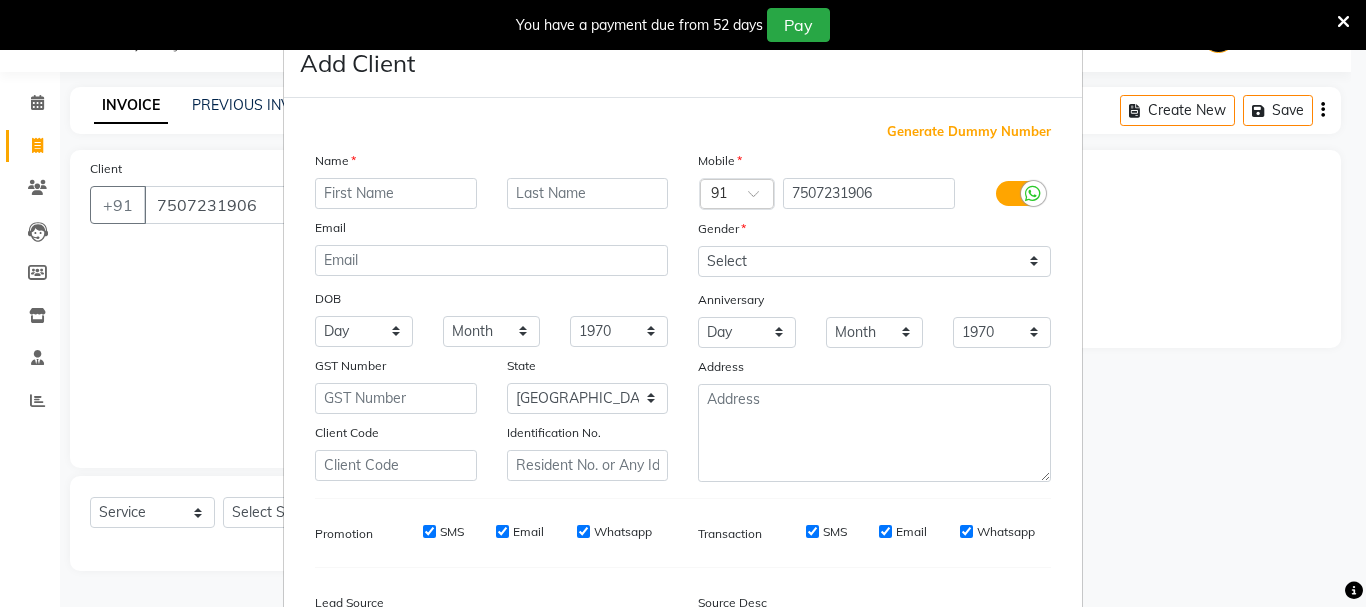 click at bounding box center [396, 193] 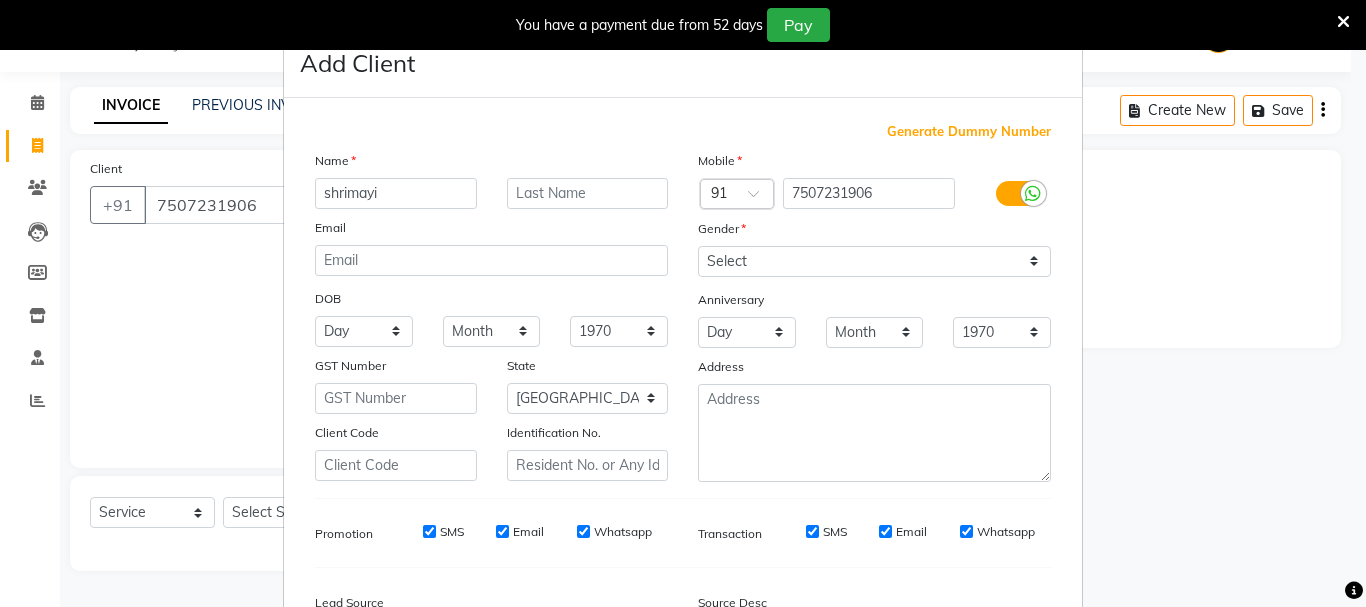 type on "shrimayi" 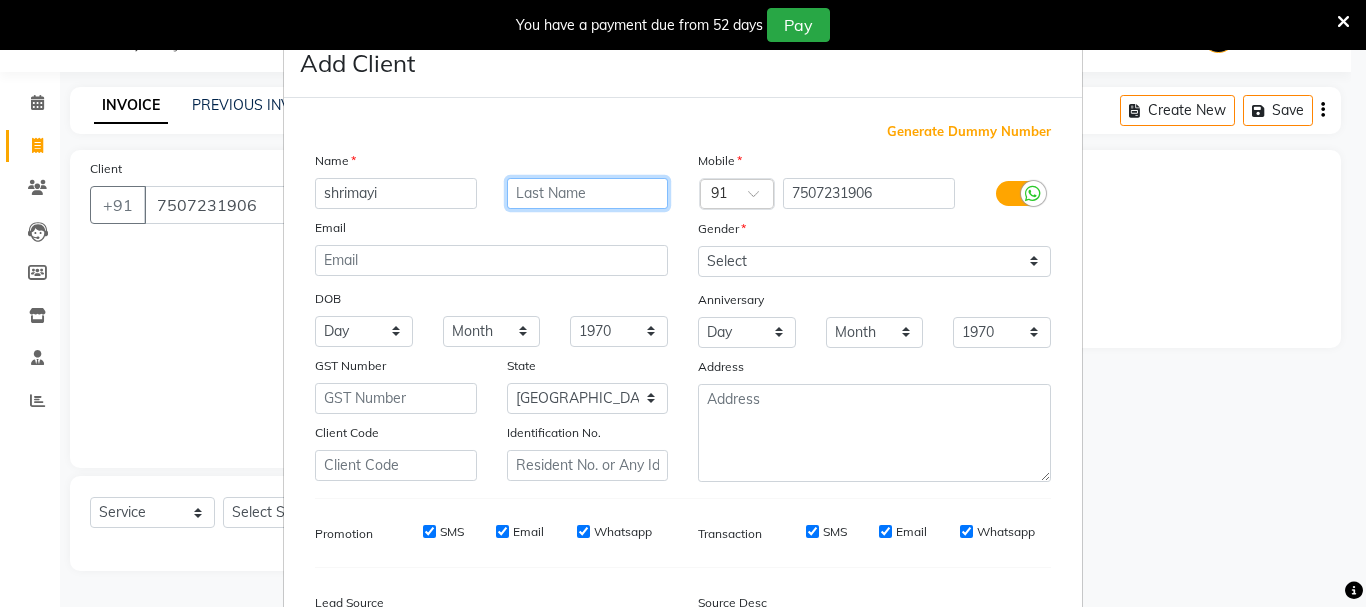 click at bounding box center (588, 193) 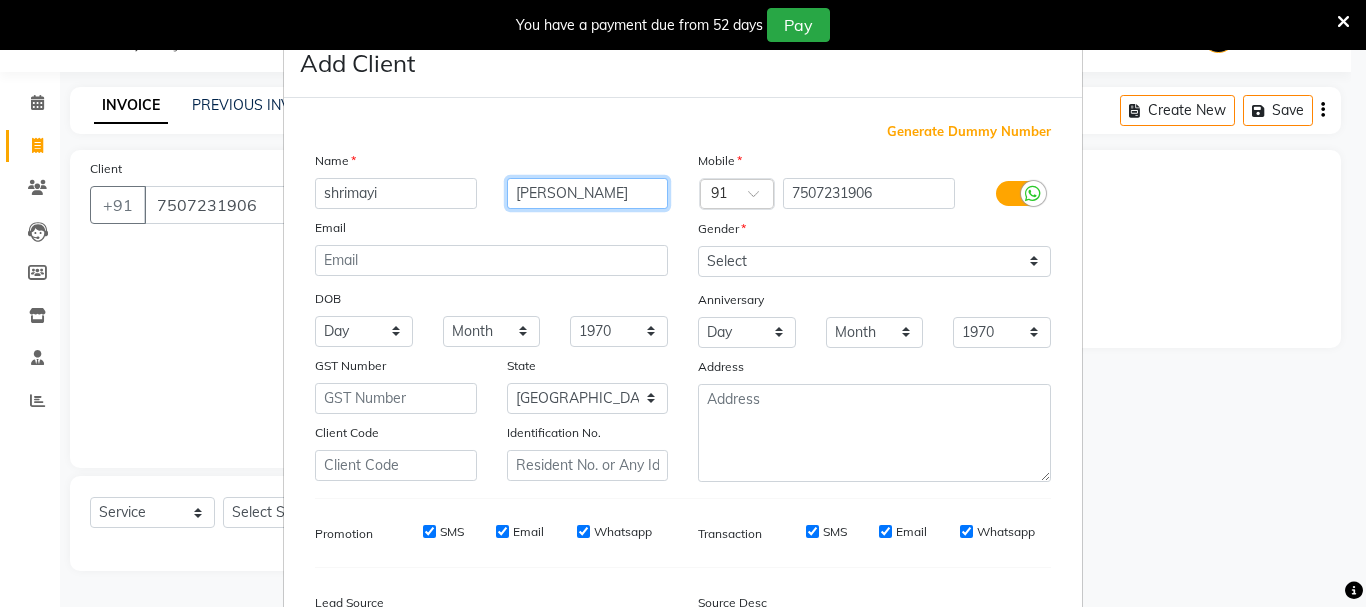 type on "alhat" 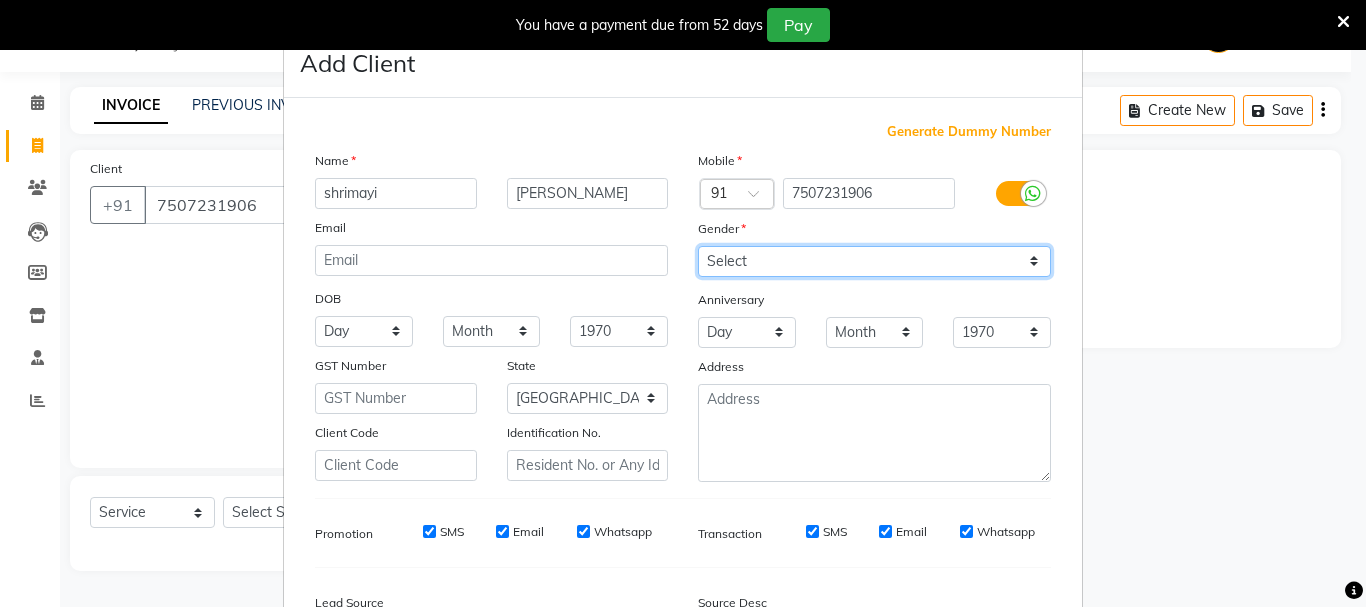 click on "Select Male Female Other Prefer Not To Say" at bounding box center (874, 261) 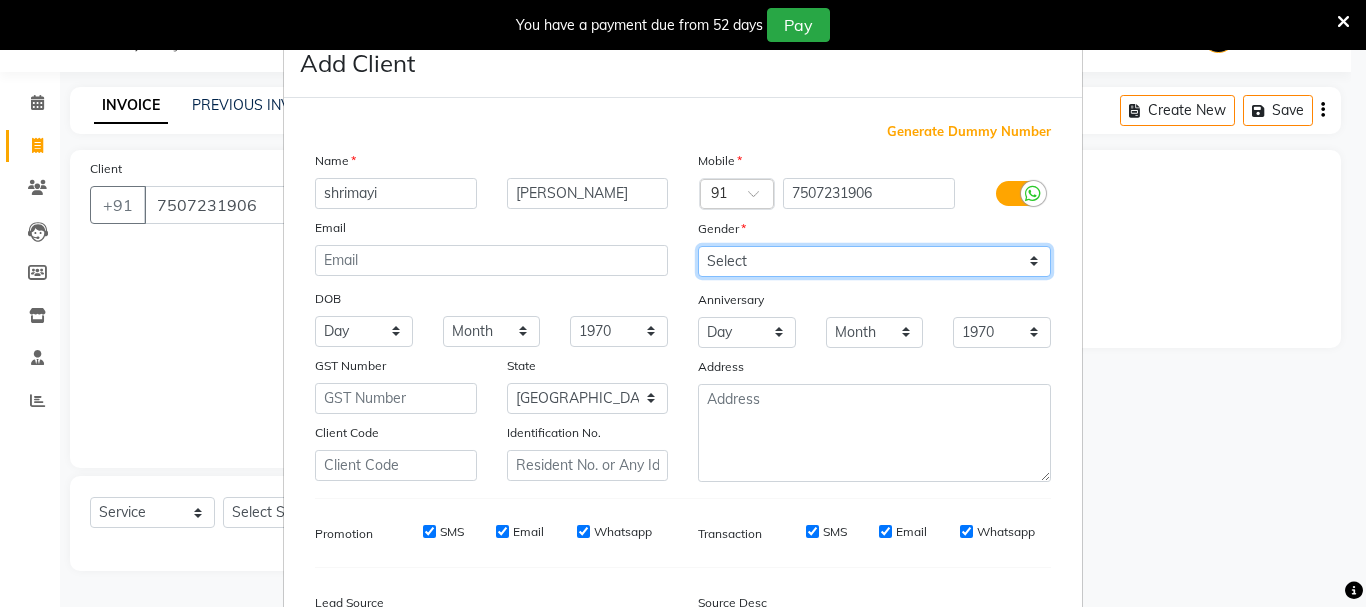select on "female" 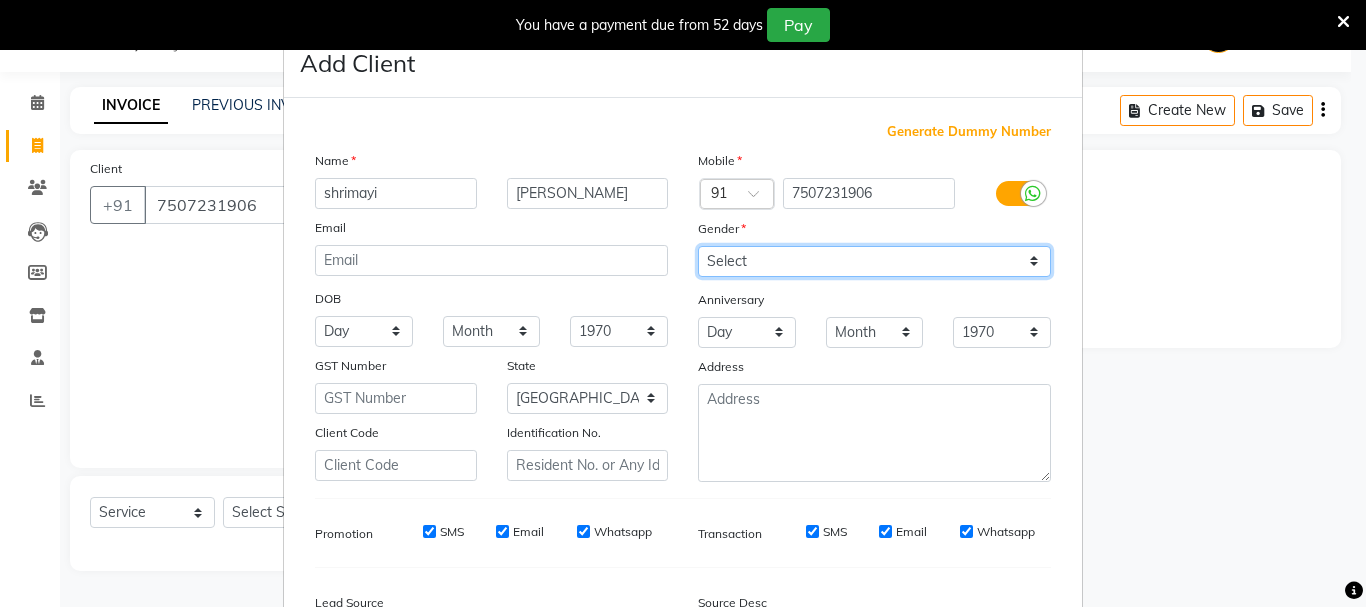 click on "Select Male Female Other Prefer Not To Say" at bounding box center [874, 261] 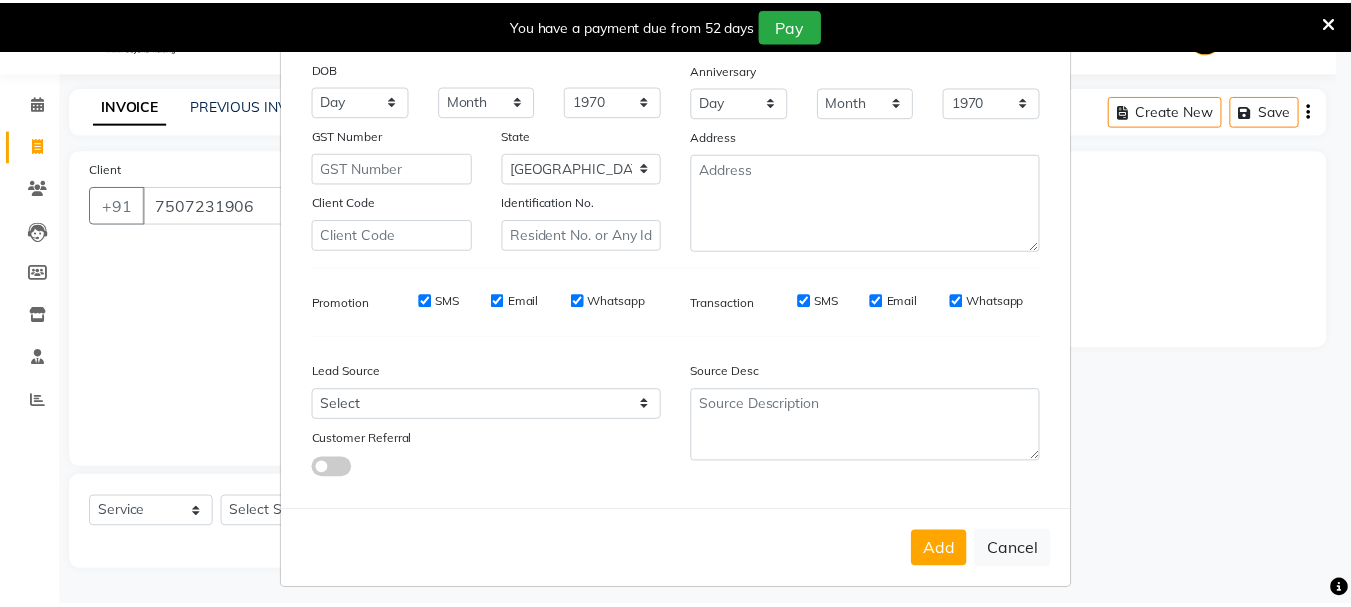 scroll, scrollTop: 242, scrollLeft: 0, axis: vertical 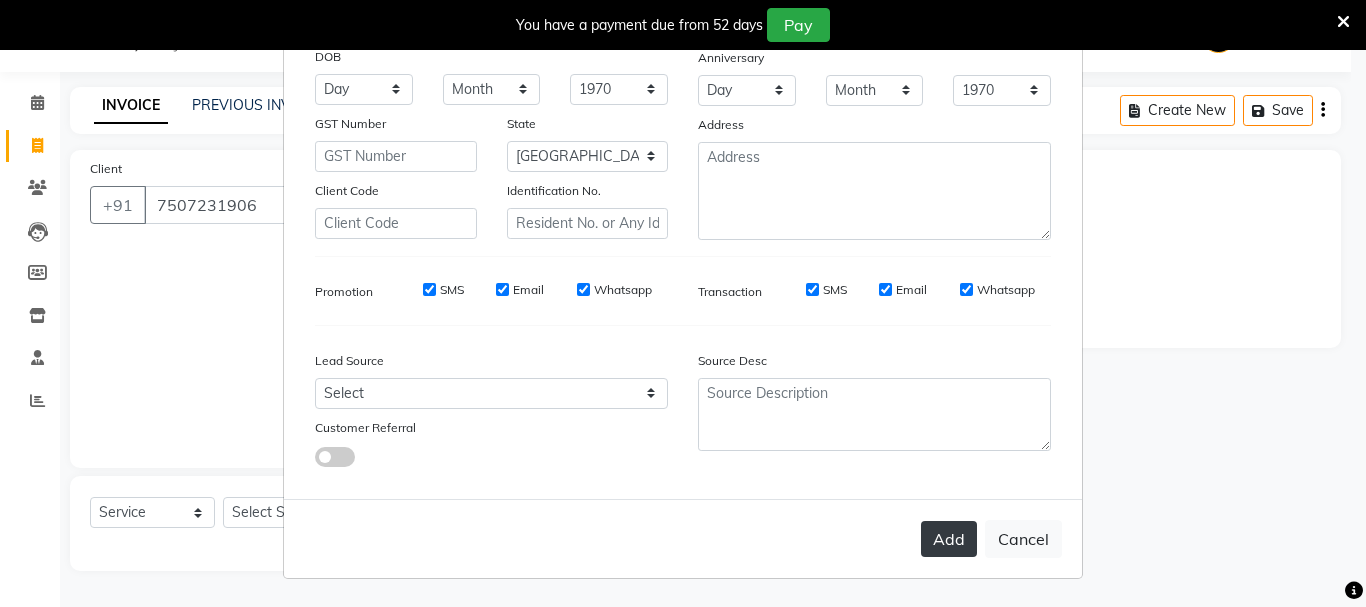 click on "Add" at bounding box center (949, 539) 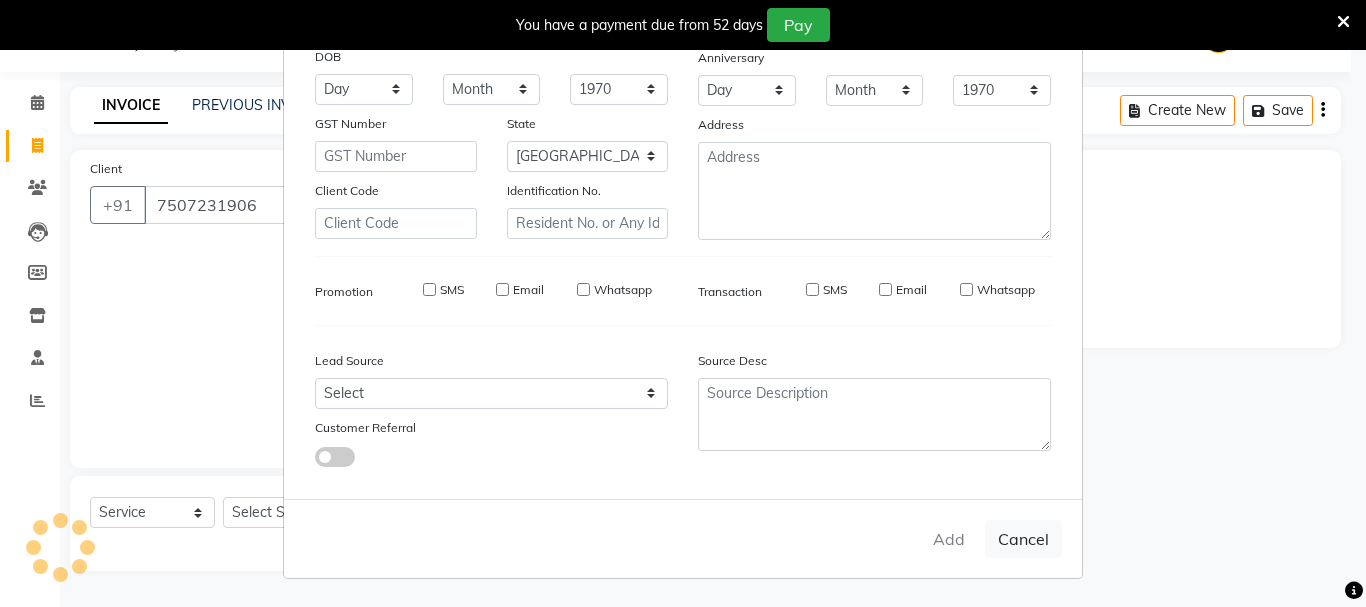 type 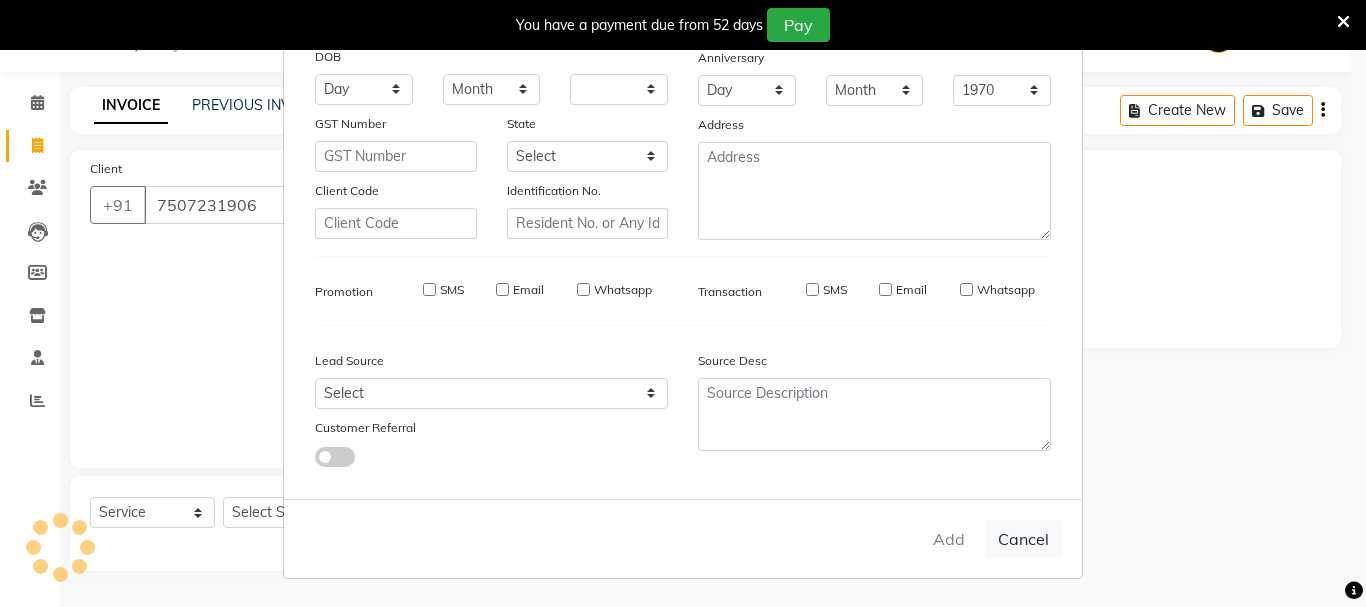 type 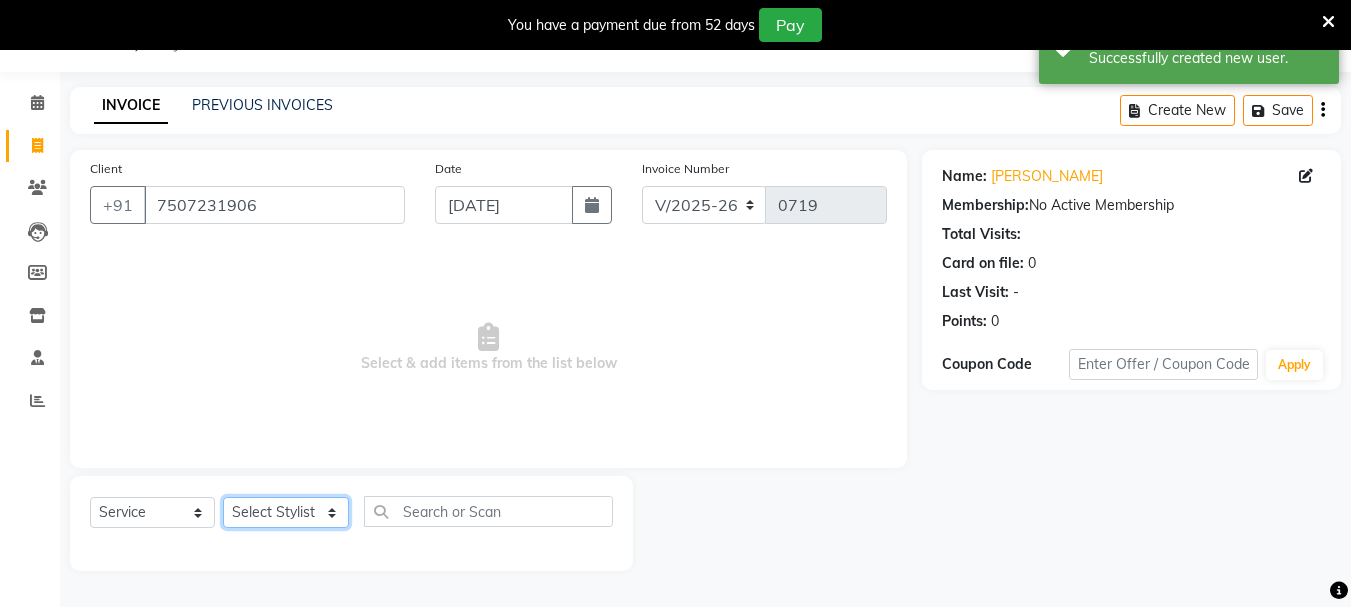 click on "Select Stylist Ganeshan R MRIDULA Rahul ghodke Reception training department vaishali bhagwan badgujar" 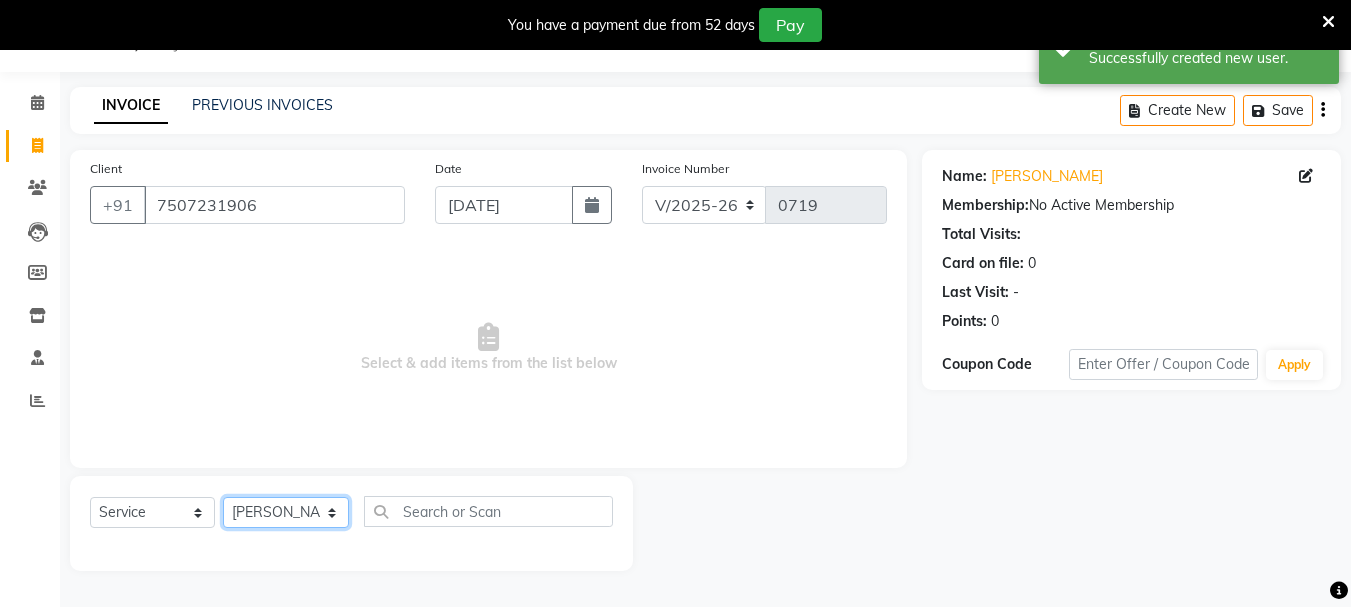 click on "Select Stylist Ganeshan R MRIDULA Rahul ghodke Reception training department vaishali bhagwan badgujar" 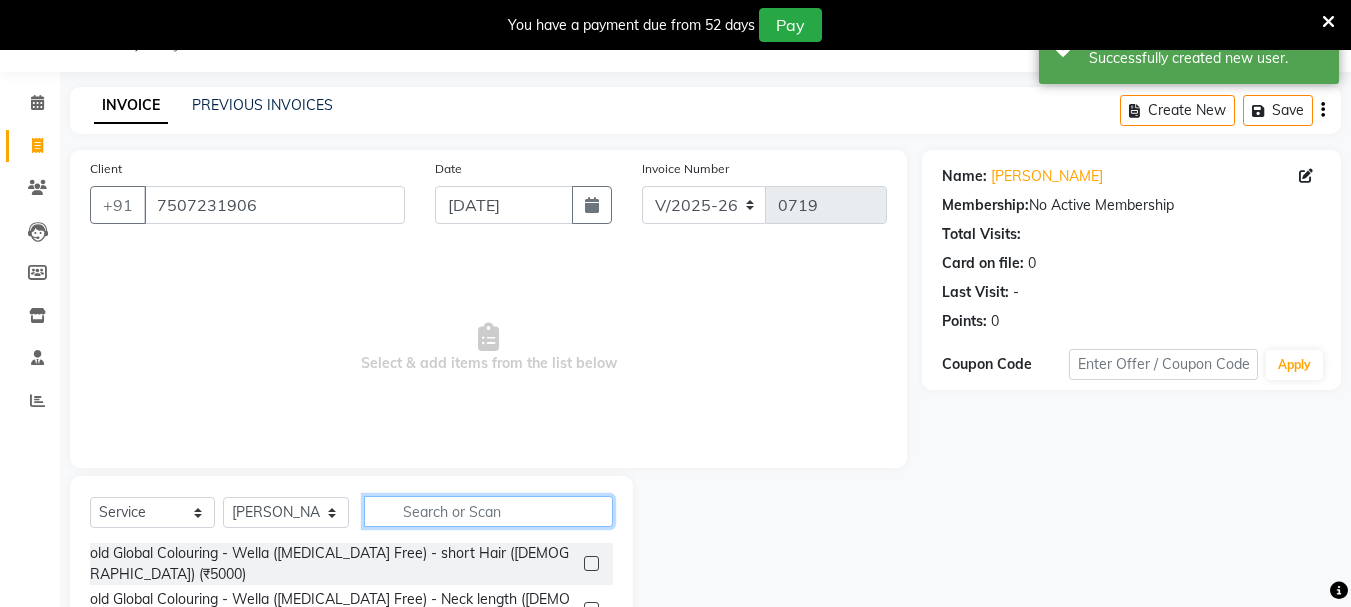 click 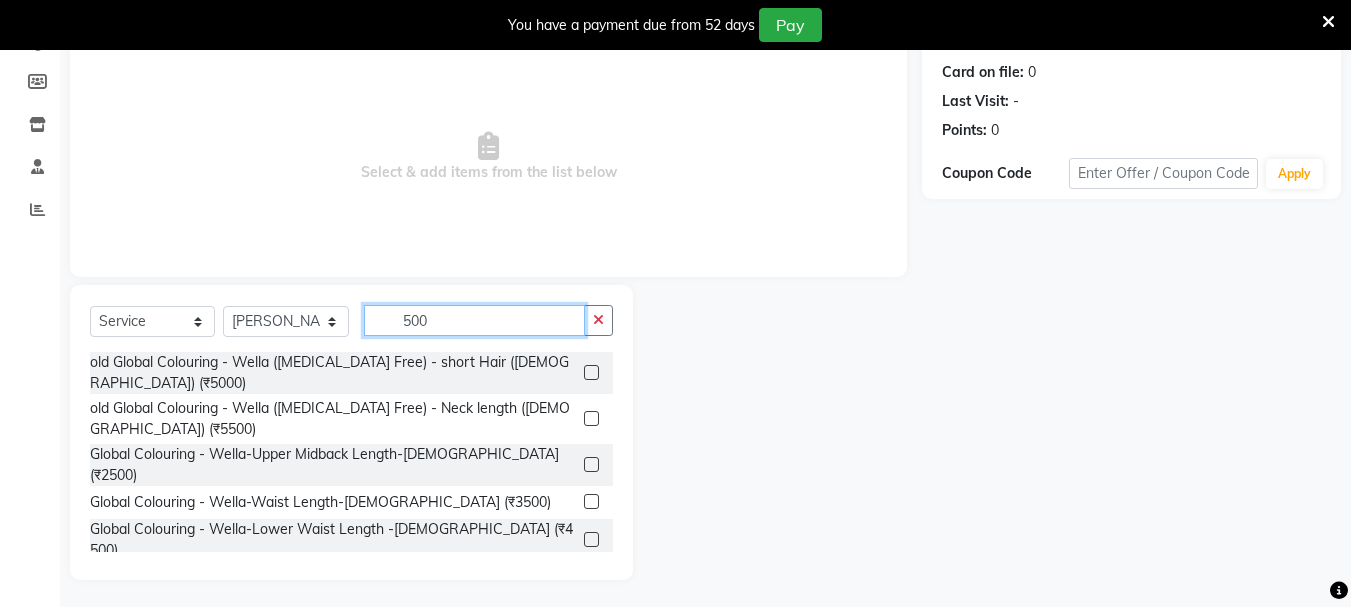 scroll, scrollTop: 244, scrollLeft: 0, axis: vertical 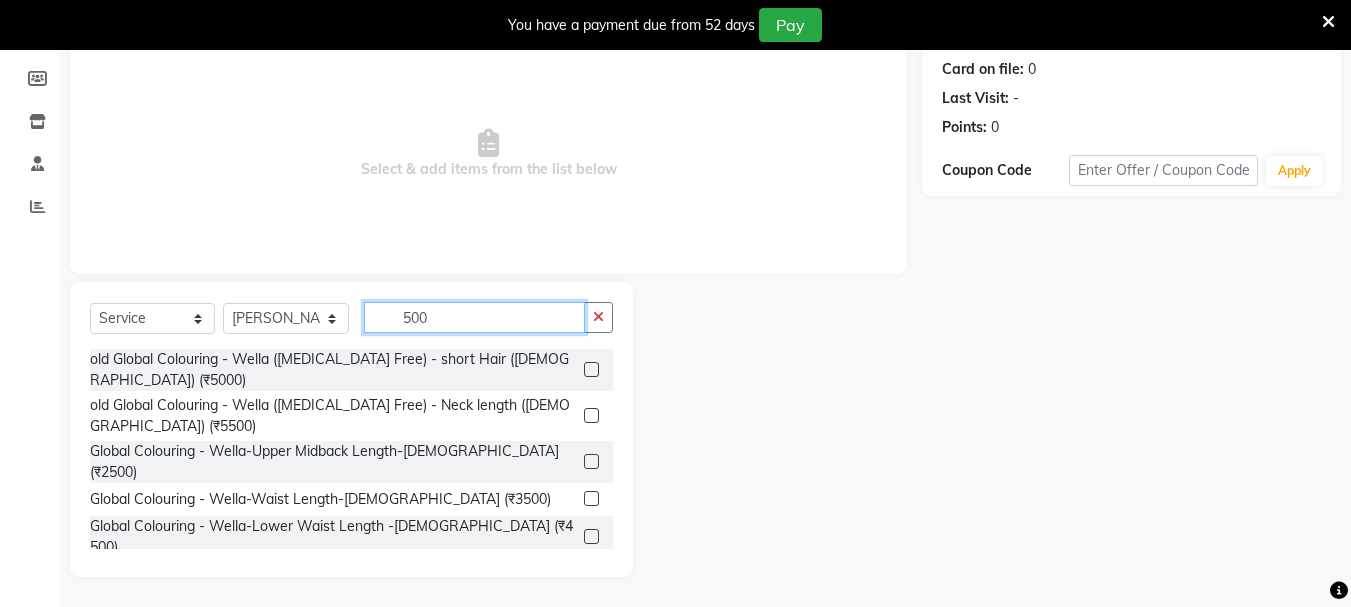 click on "500" 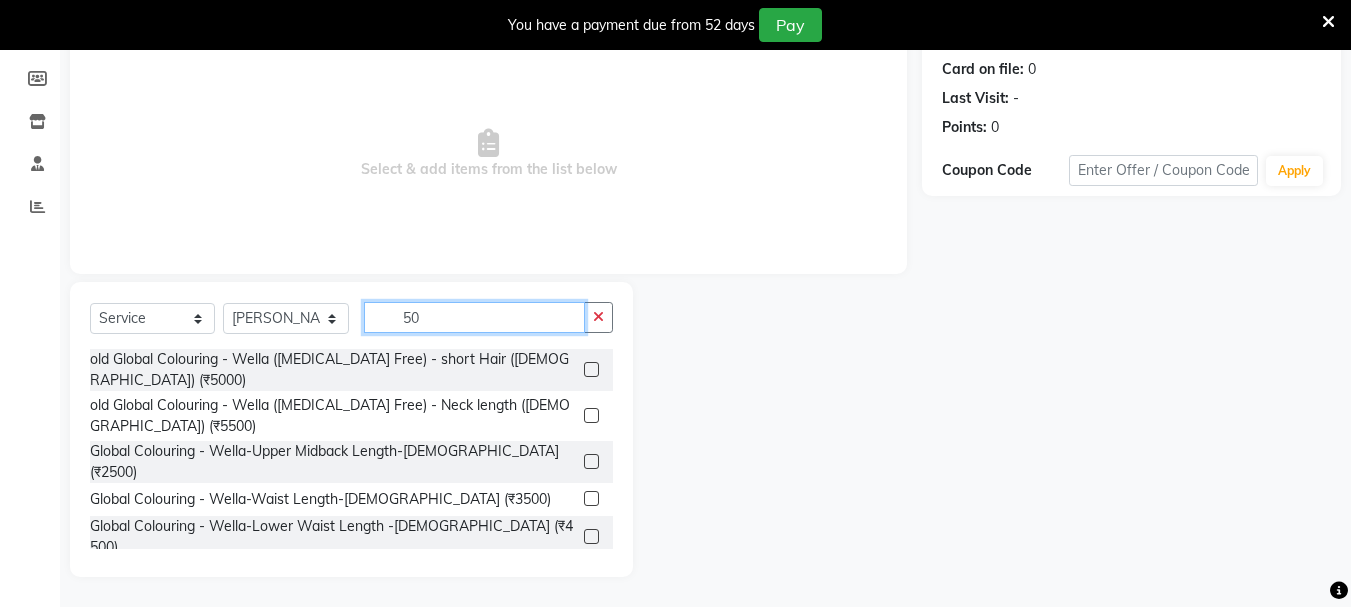 type on "5" 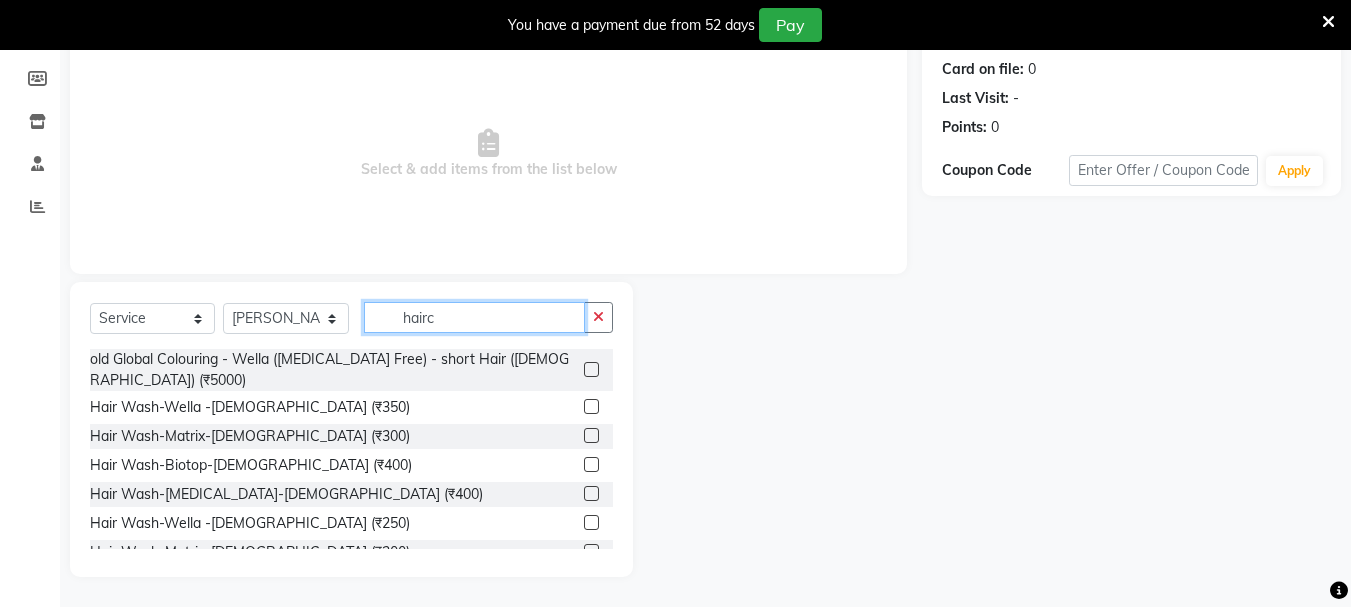 scroll, scrollTop: 50, scrollLeft: 0, axis: vertical 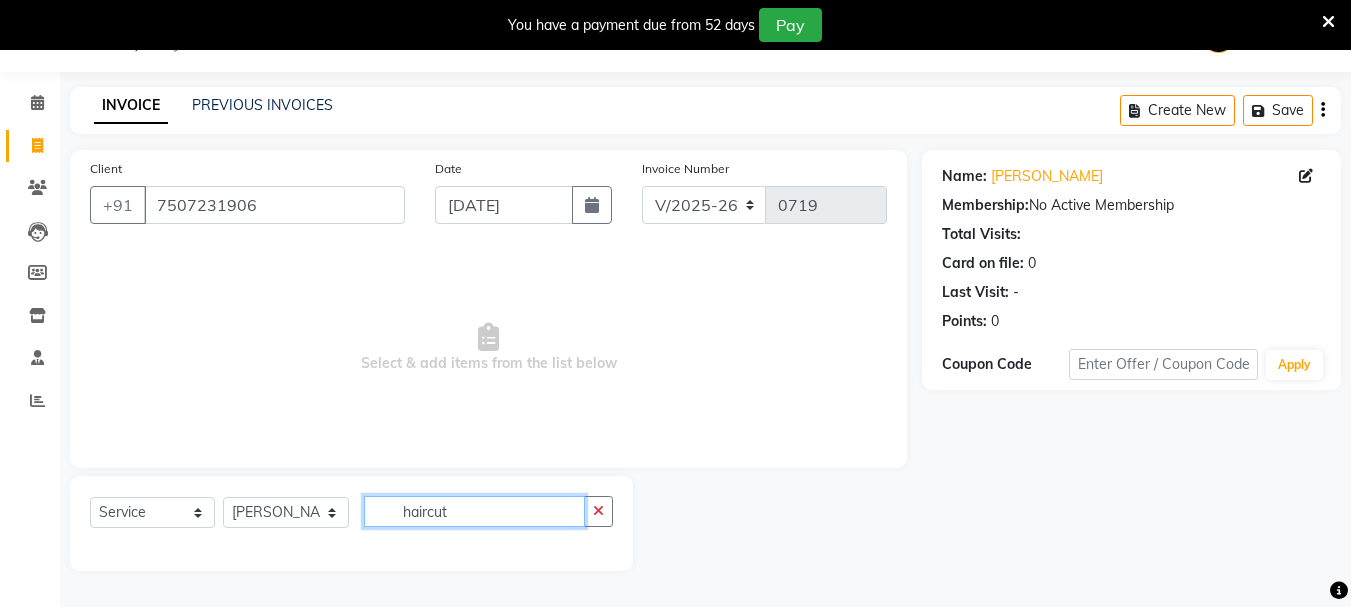 click on "haircut" 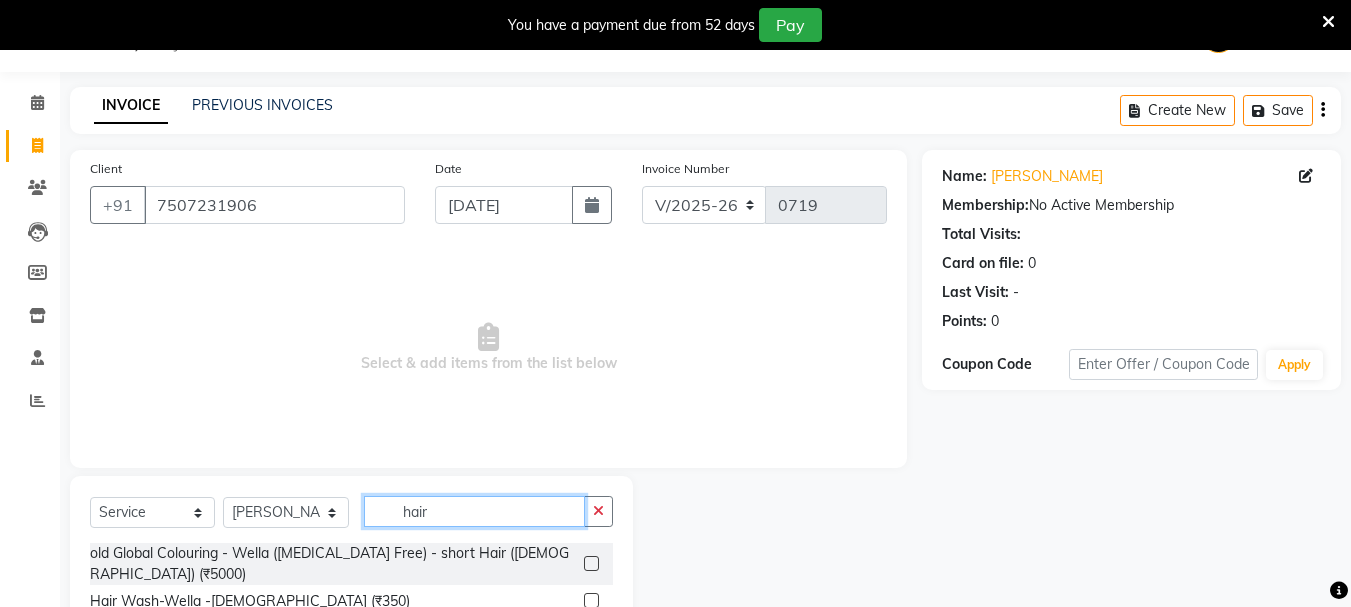 scroll, scrollTop: 244, scrollLeft: 0, axis: vertical 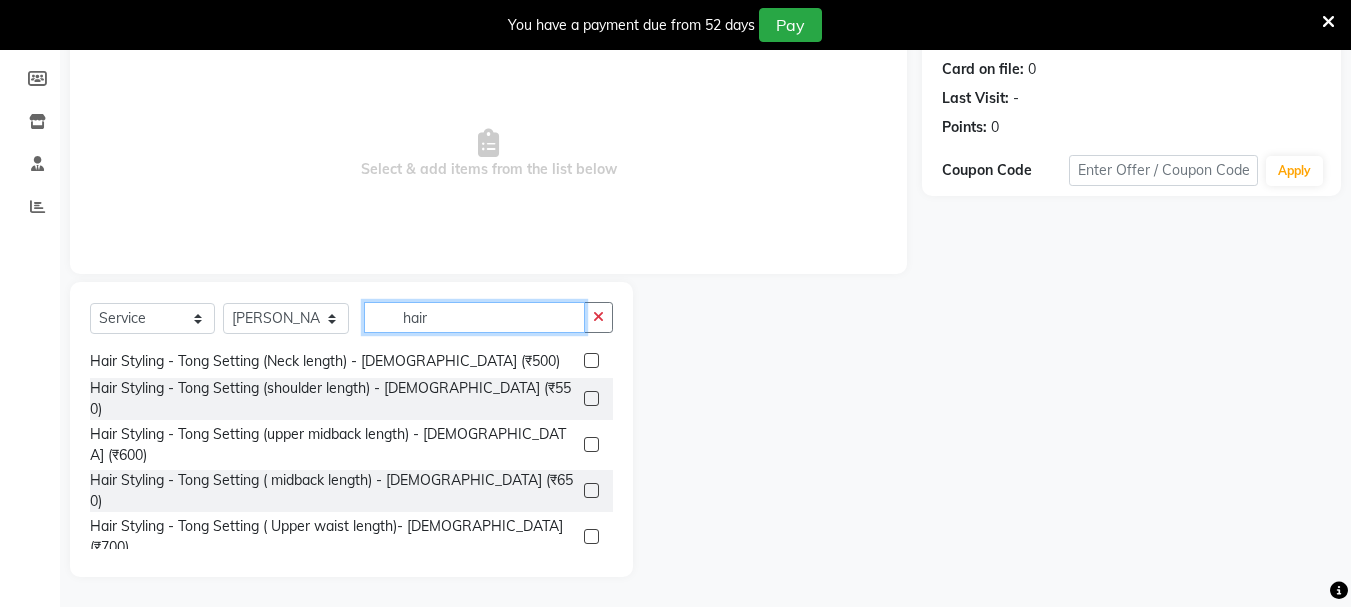 click on "hair" 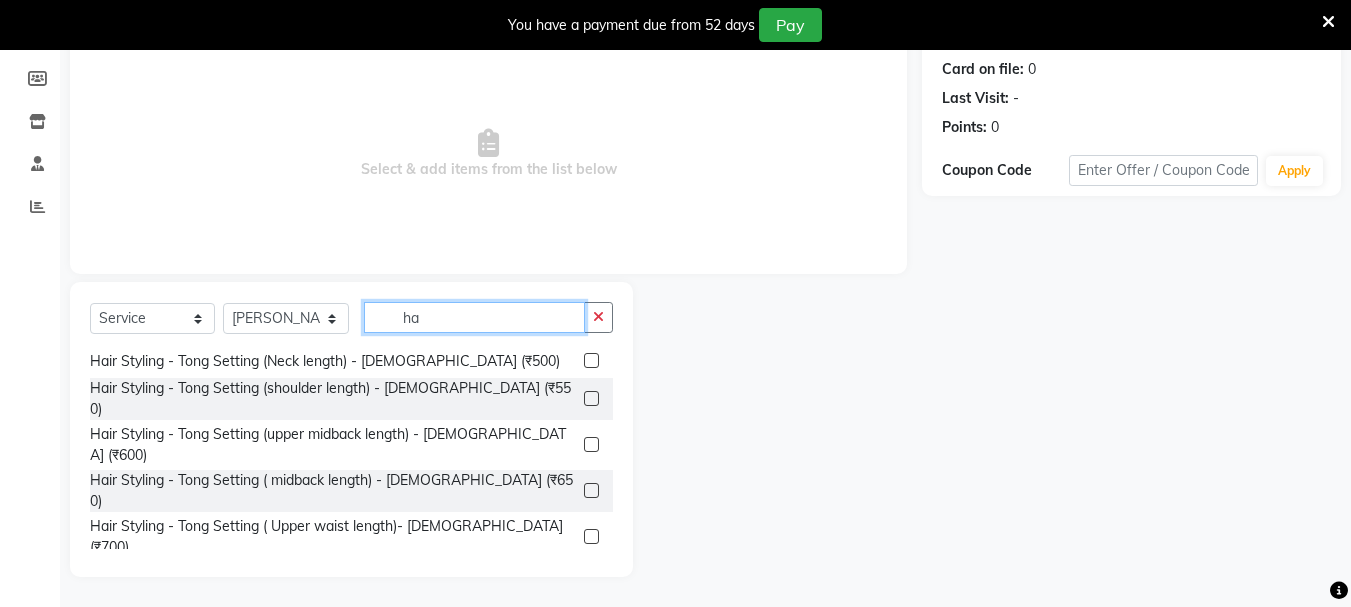 type on "h" 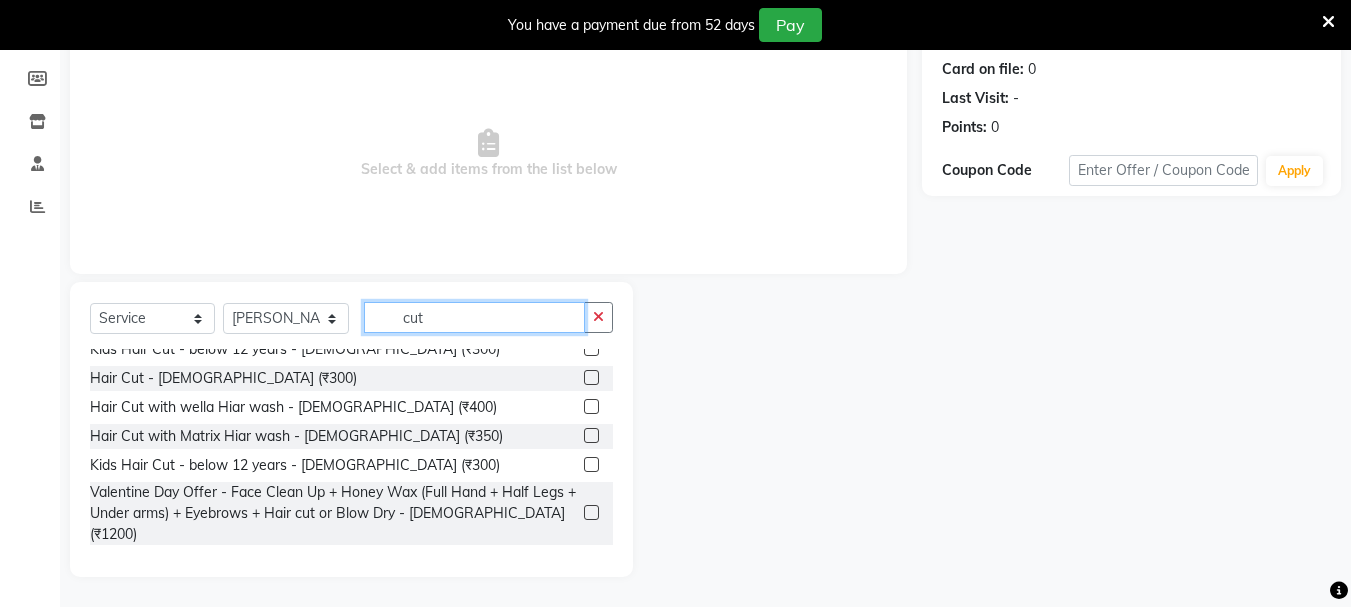 scroll, scrollTop: 136, scrollLeft: 0, axis: vertical 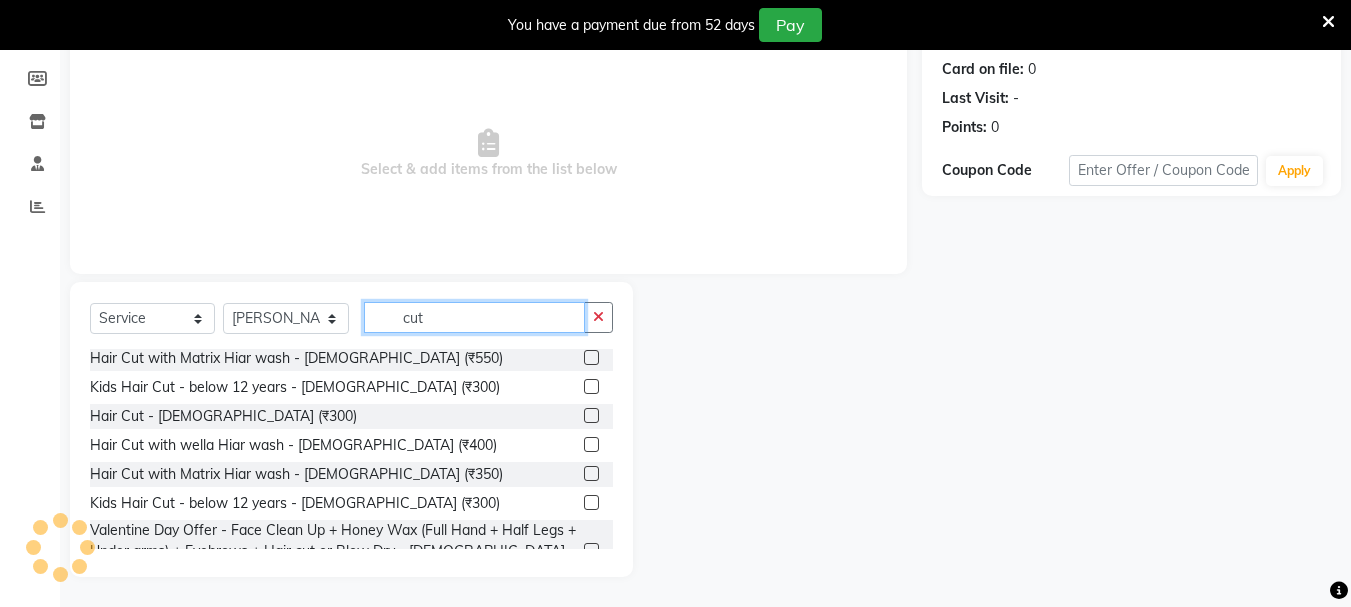 click on "cut" 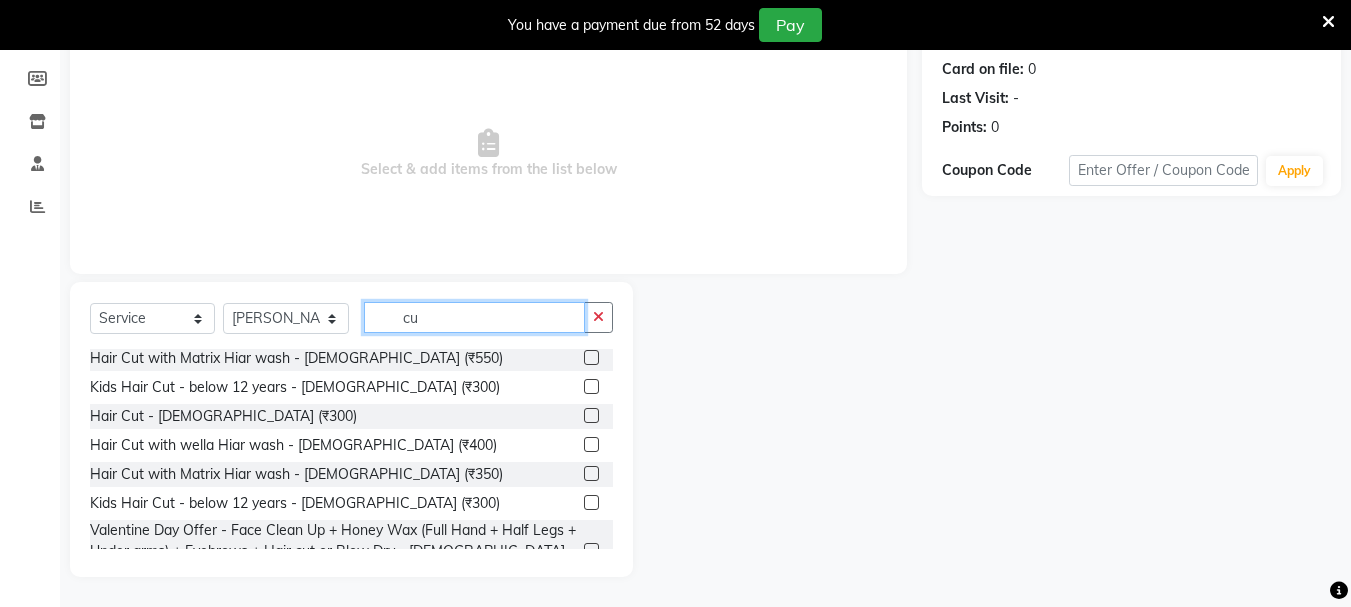 type on "c" 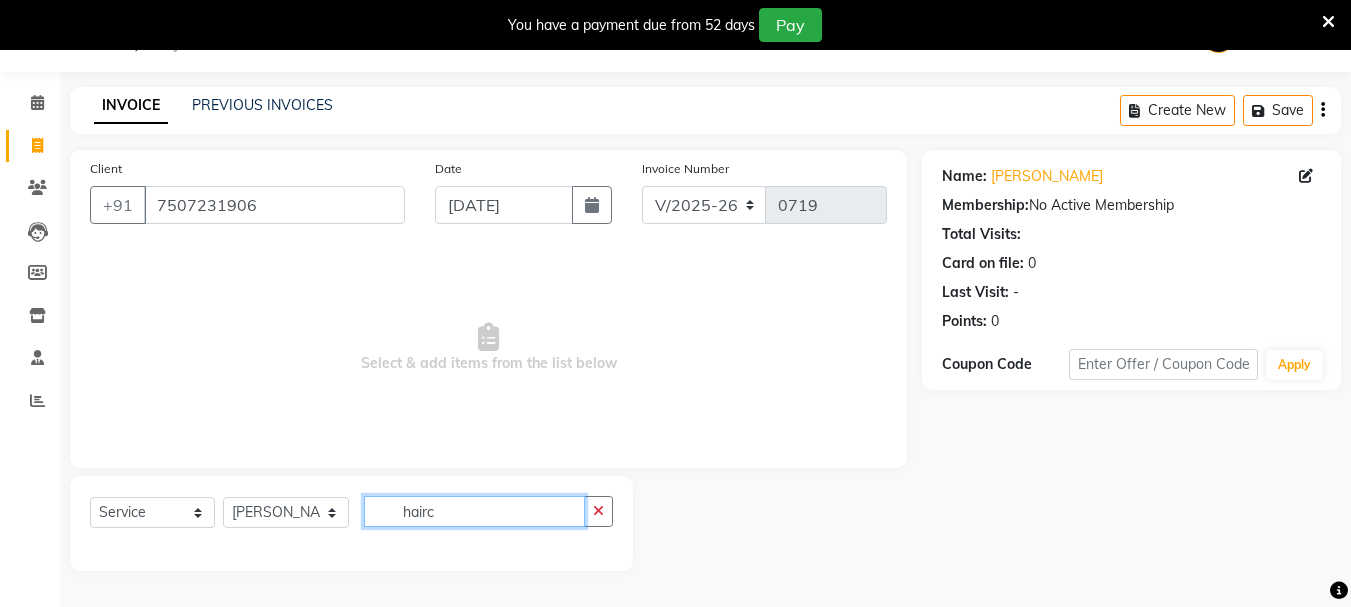 scroll, scrollTop: 0, scrollLeft: 0, axis: both 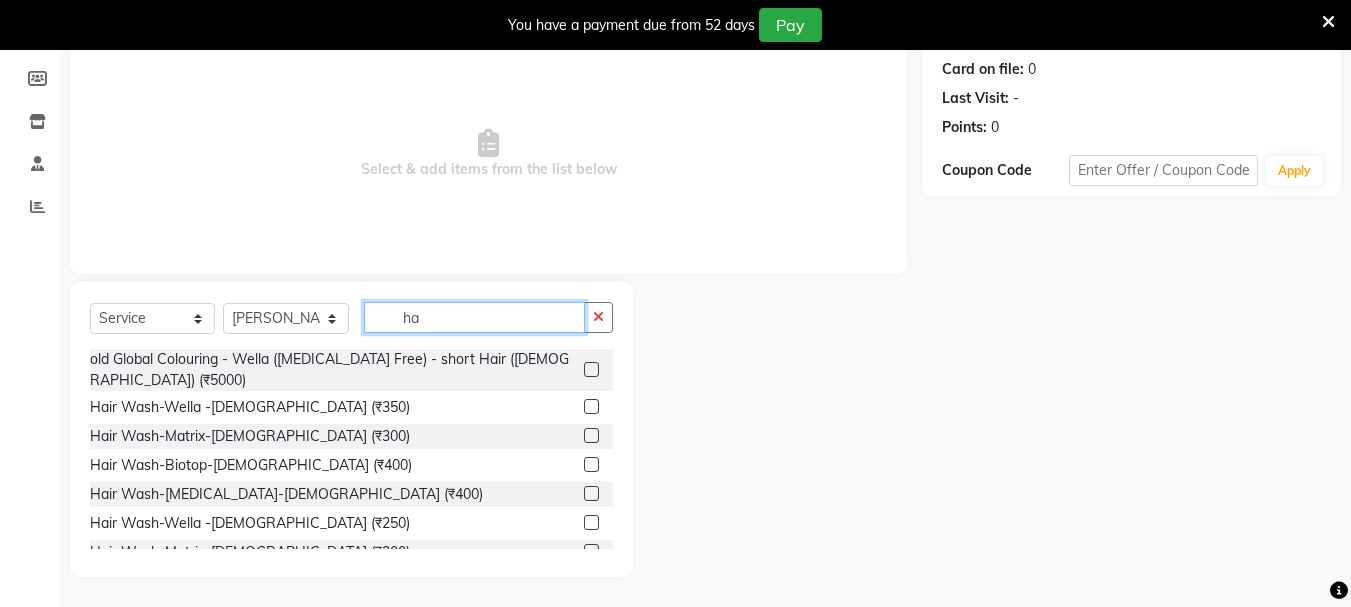 type on "h" 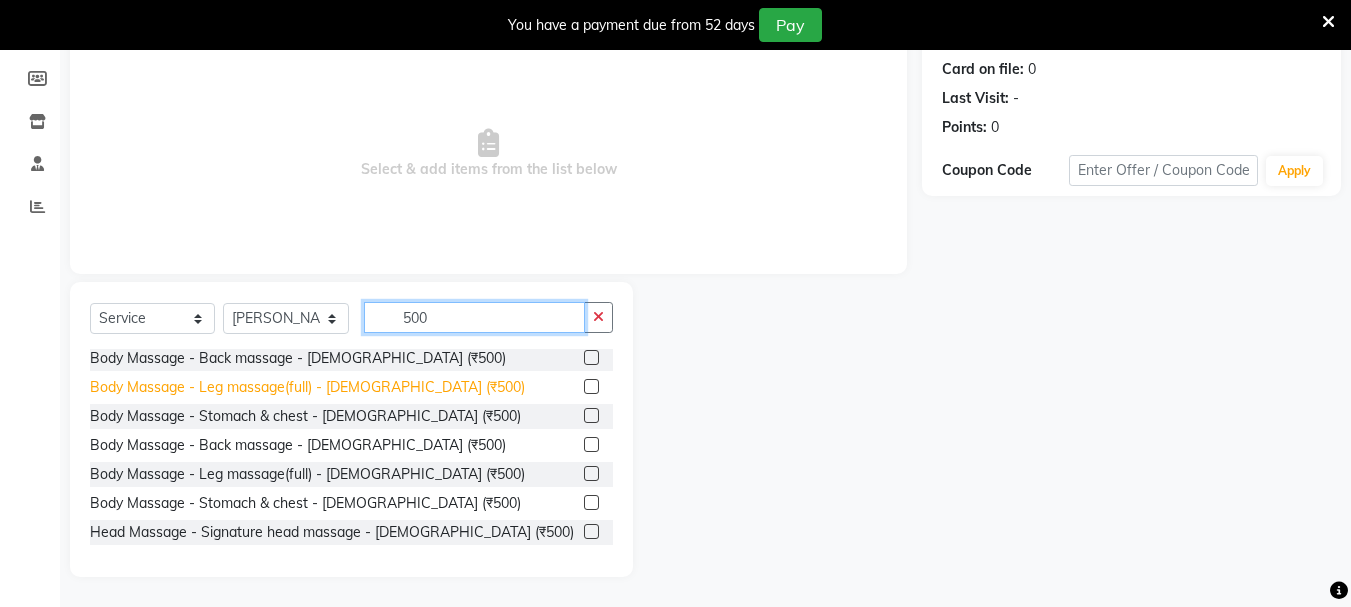 scroll, scrollTop: 1284, scrollLeft: 0, axis: vertical 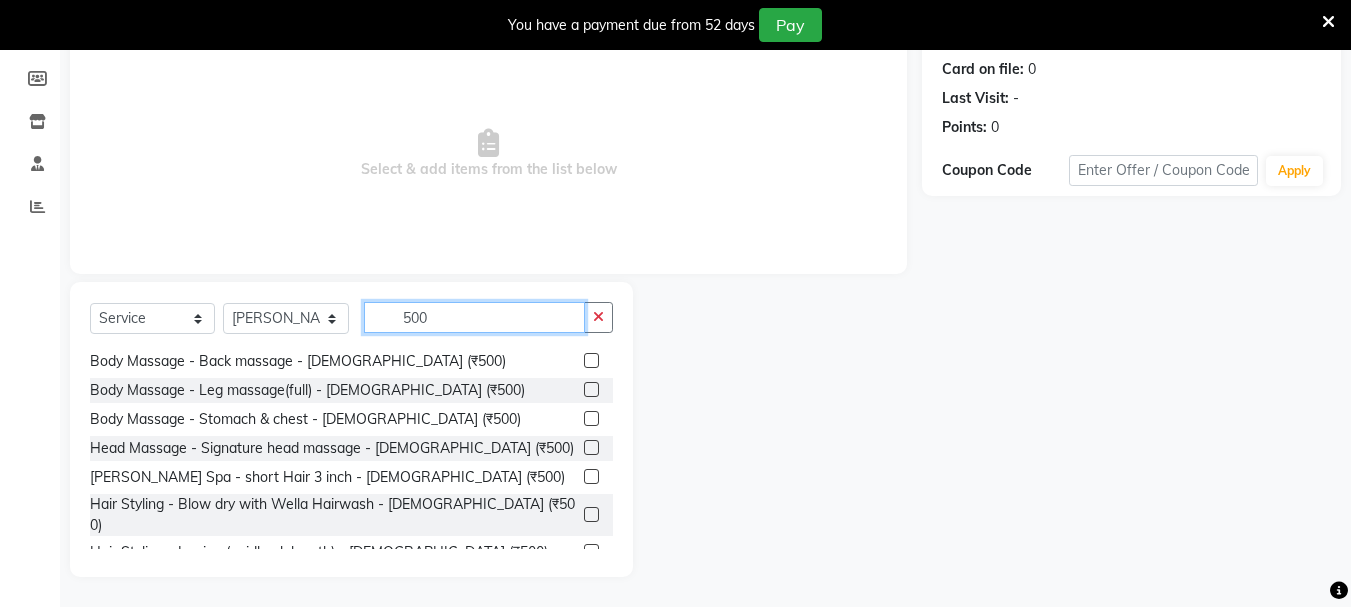 click on "500" 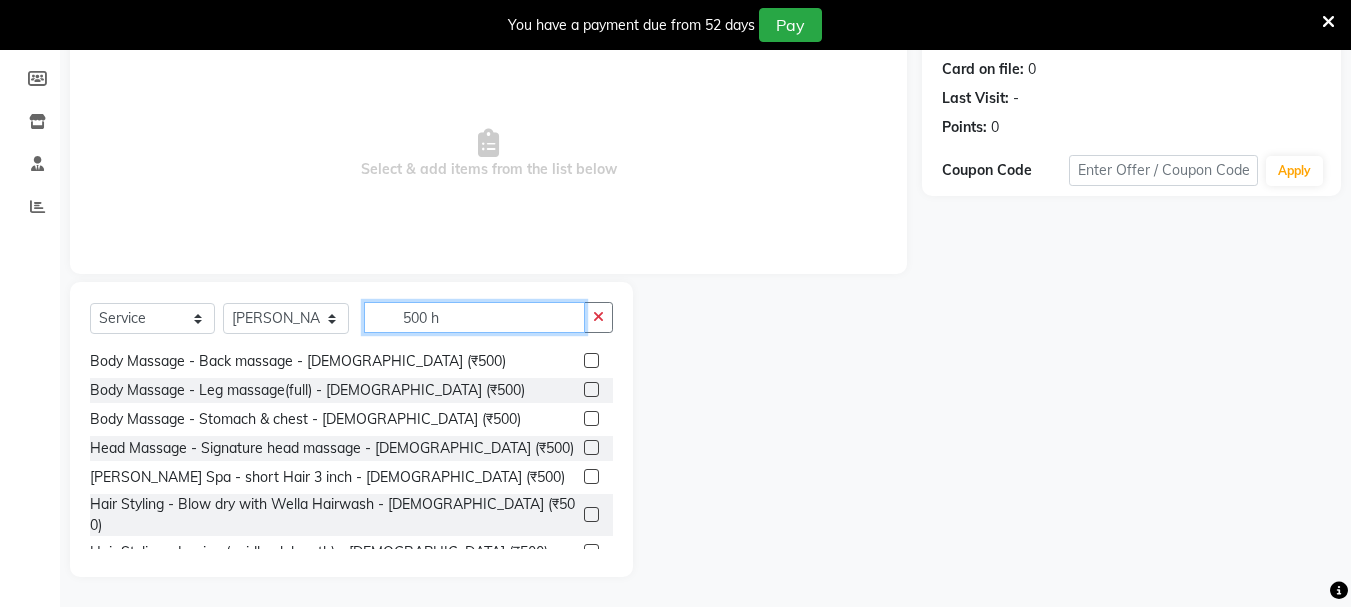 scroll, scrollTop: 0, scrollLeft: 0, axis: both 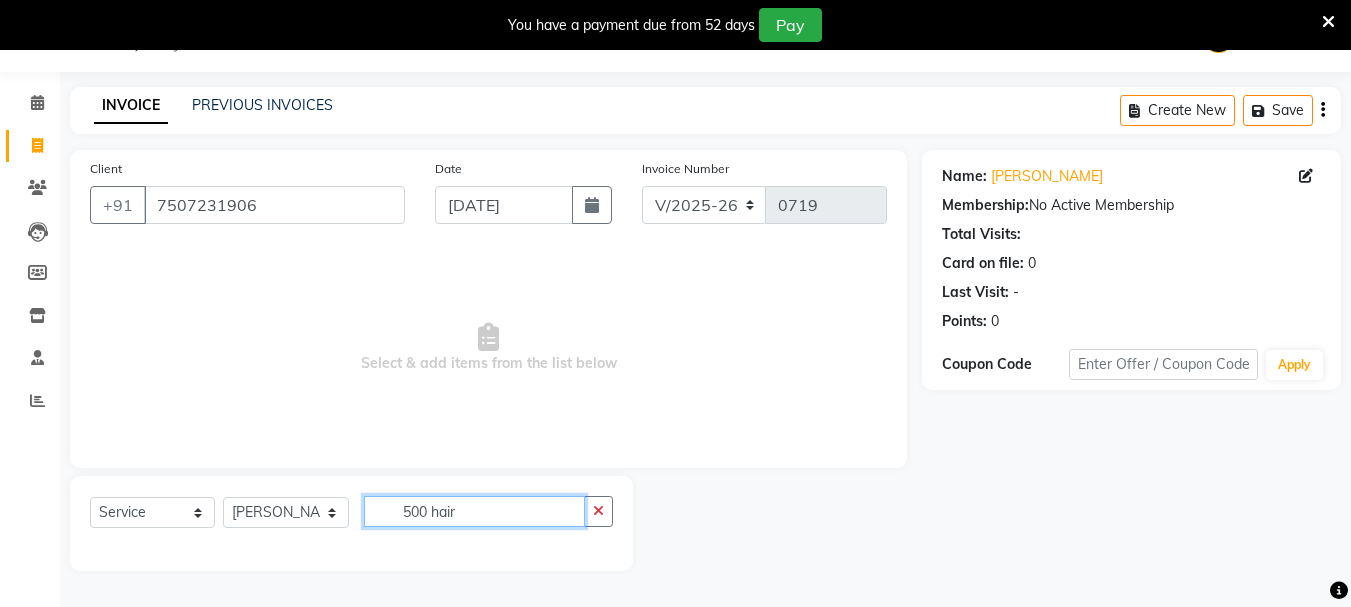 click on "500 hair" 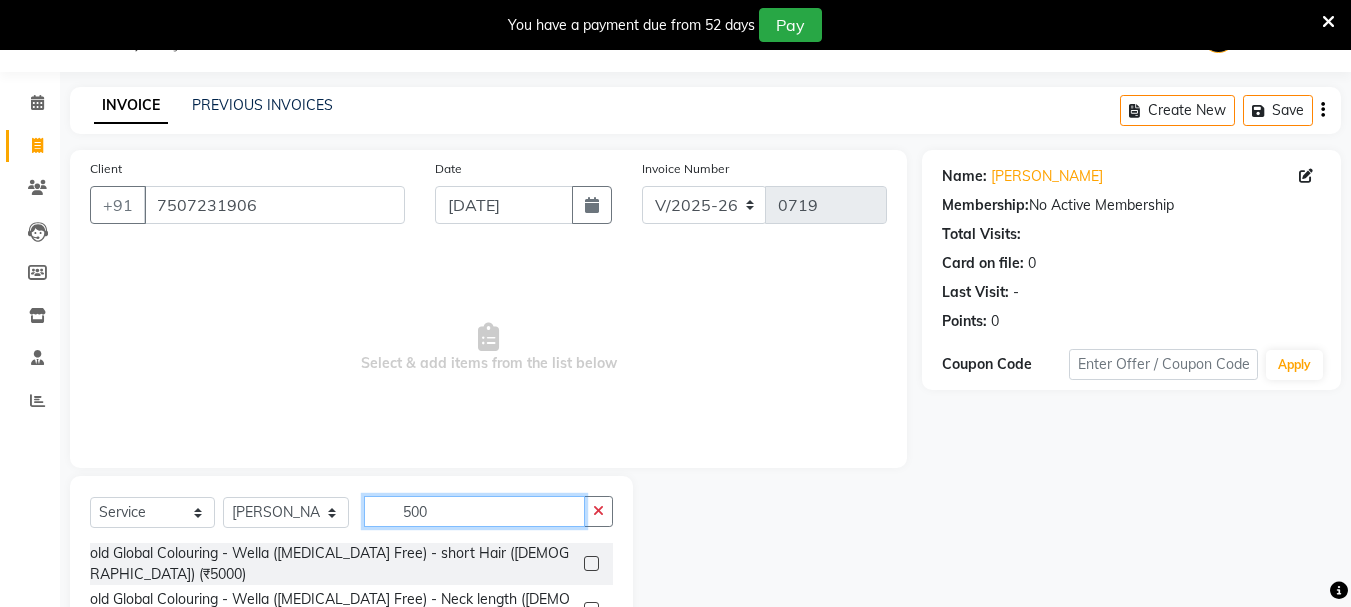 scroll, scrollTop: 244, scrollLeft: 0, axis: vertical 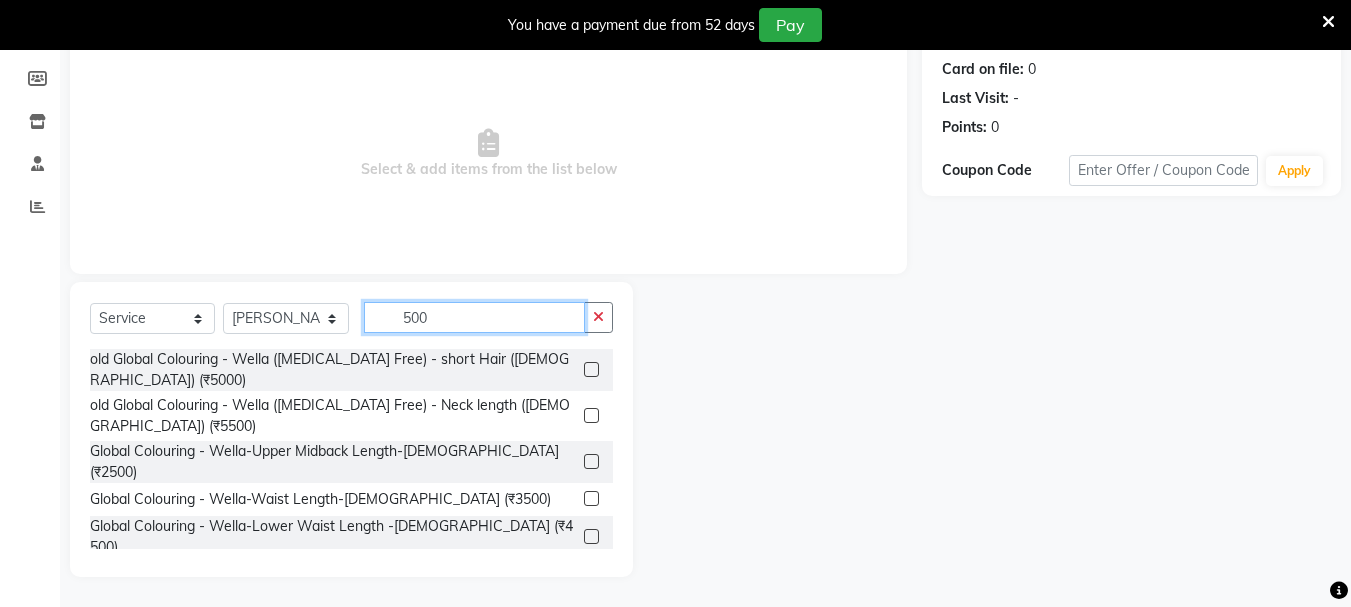 click on "500" 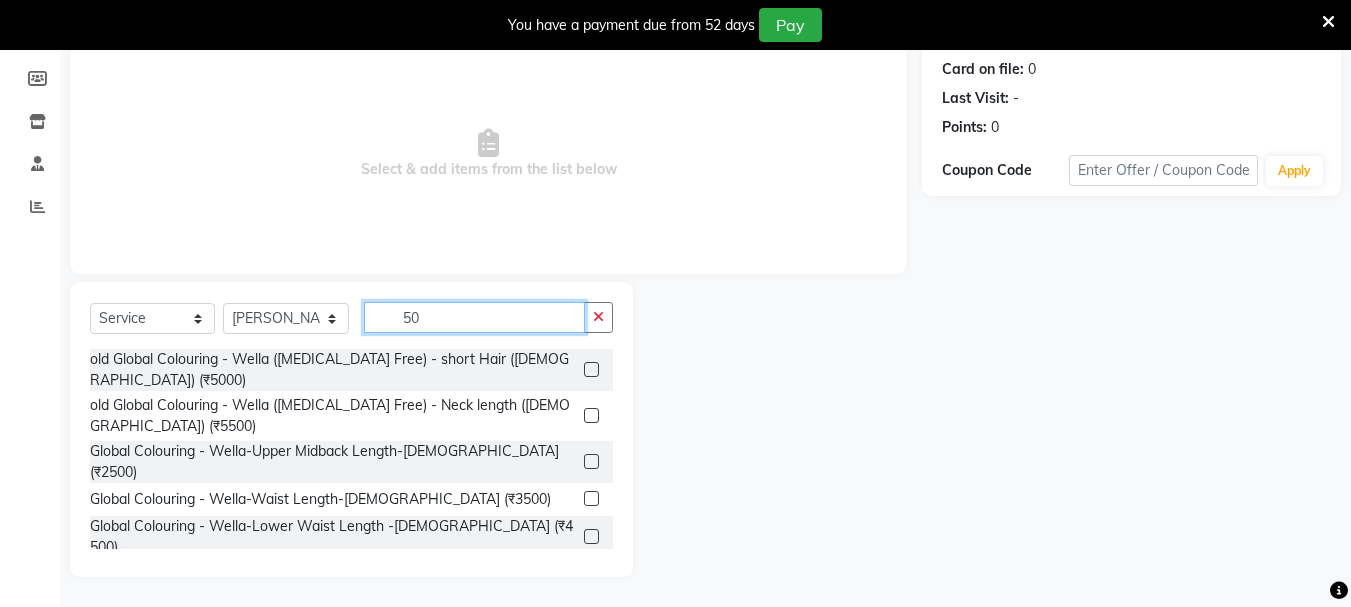 type on "5" 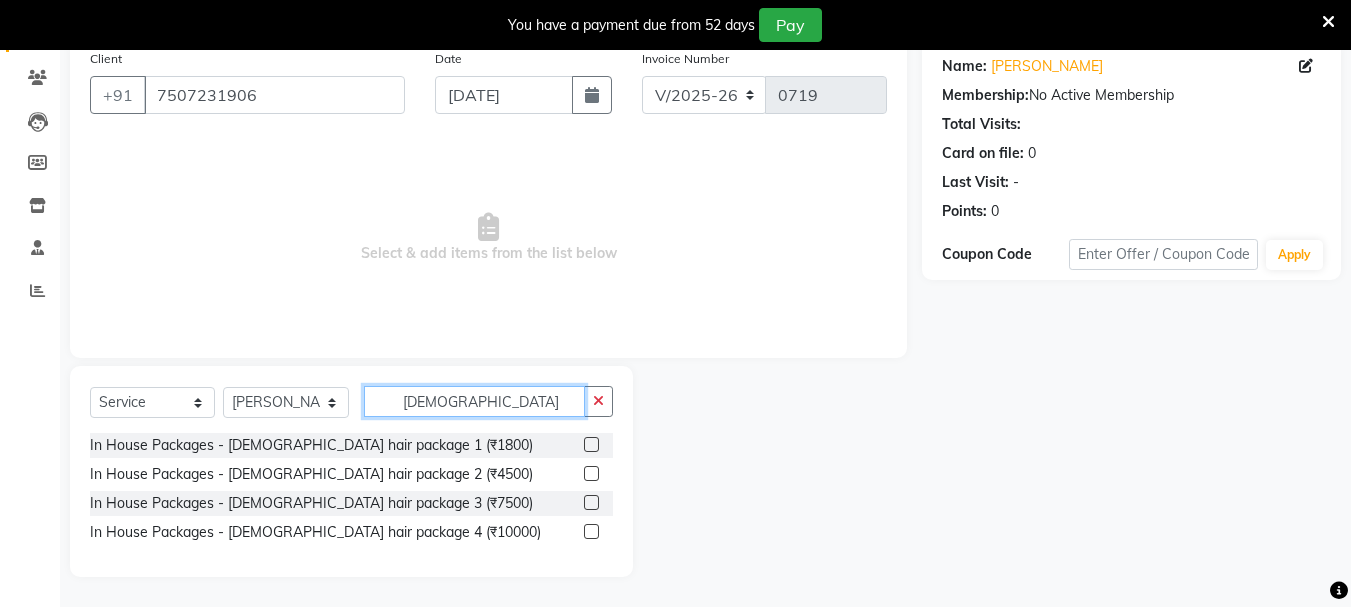 scroll, scrollTop: 244, scrollLeft: 0, axis: vertical 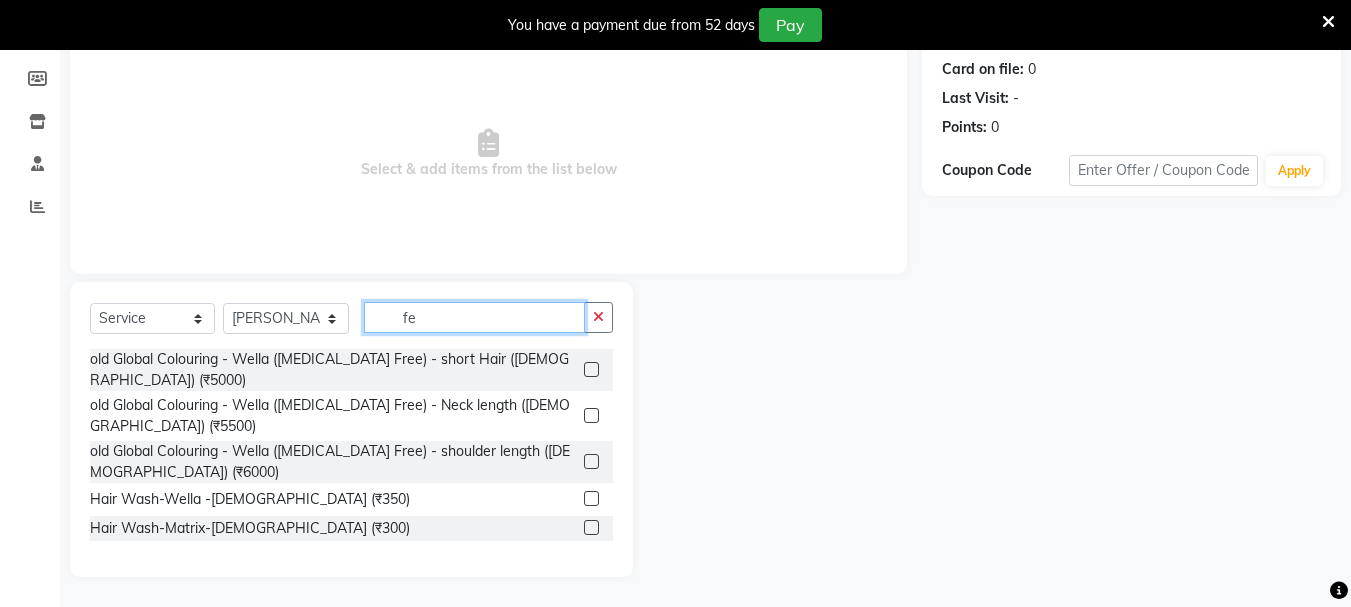 type on "f" 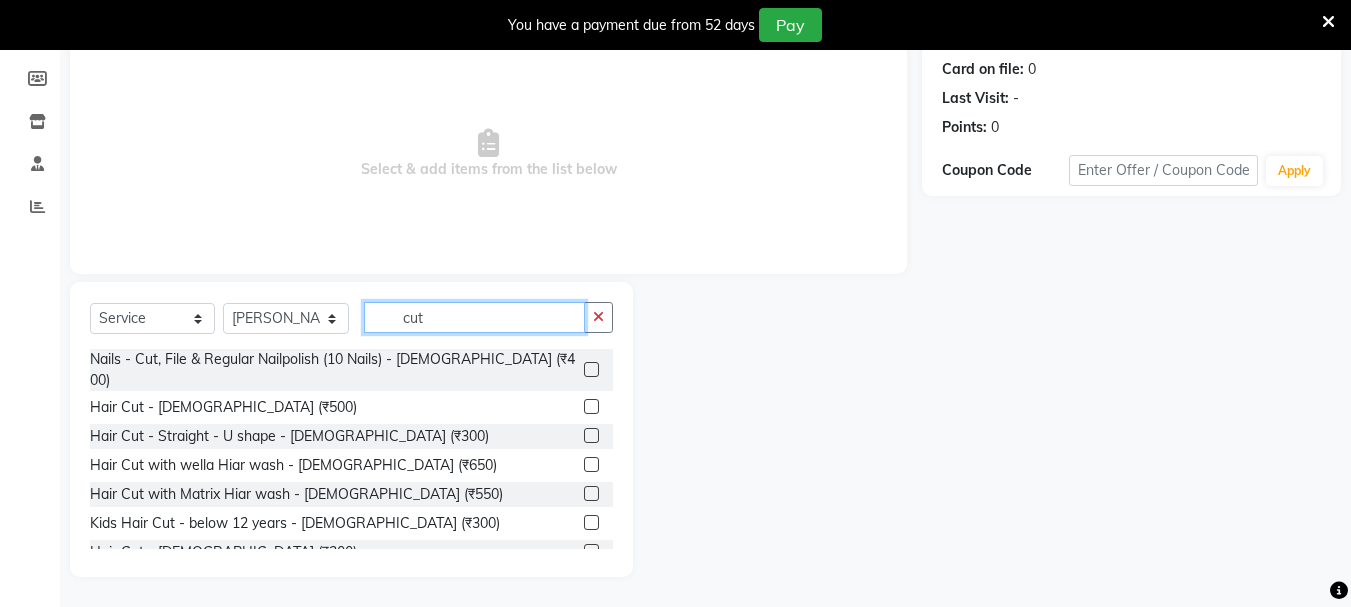 type on "cut" 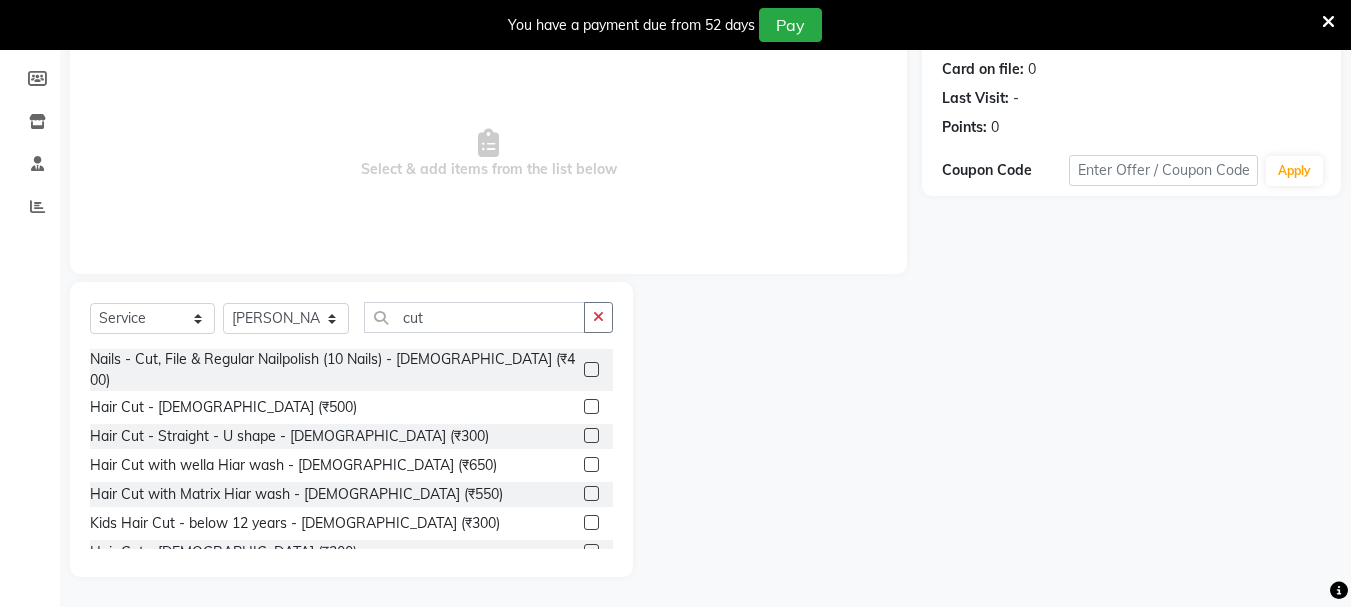click 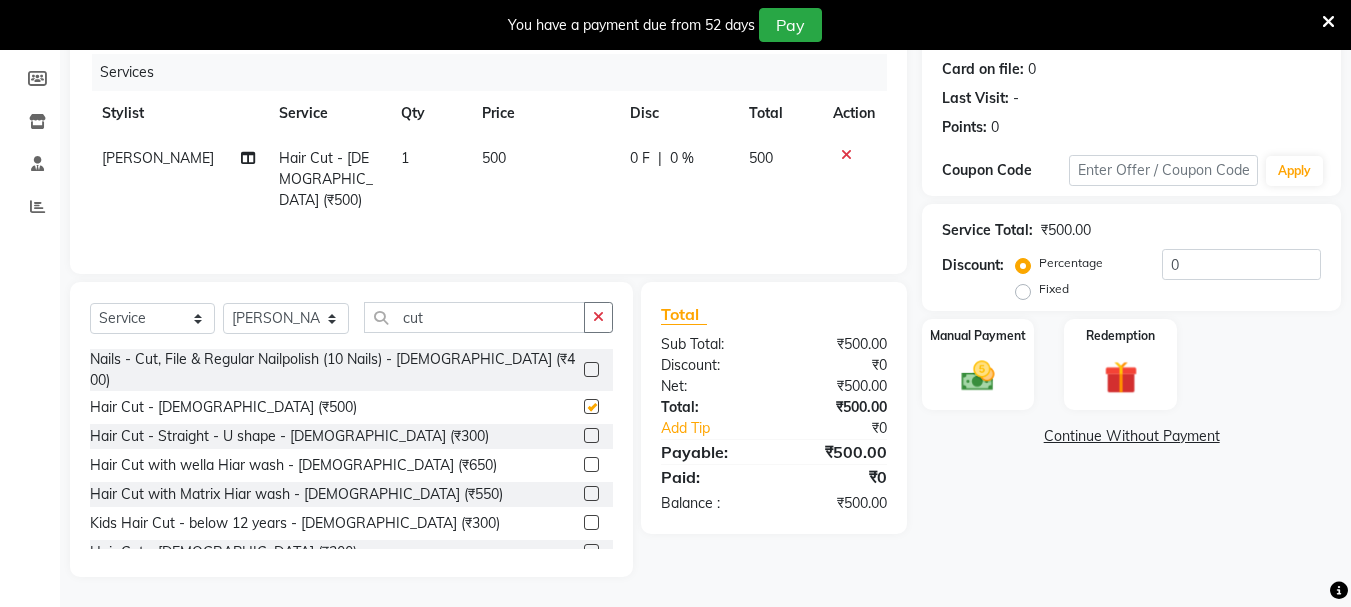 checkbox on "false" 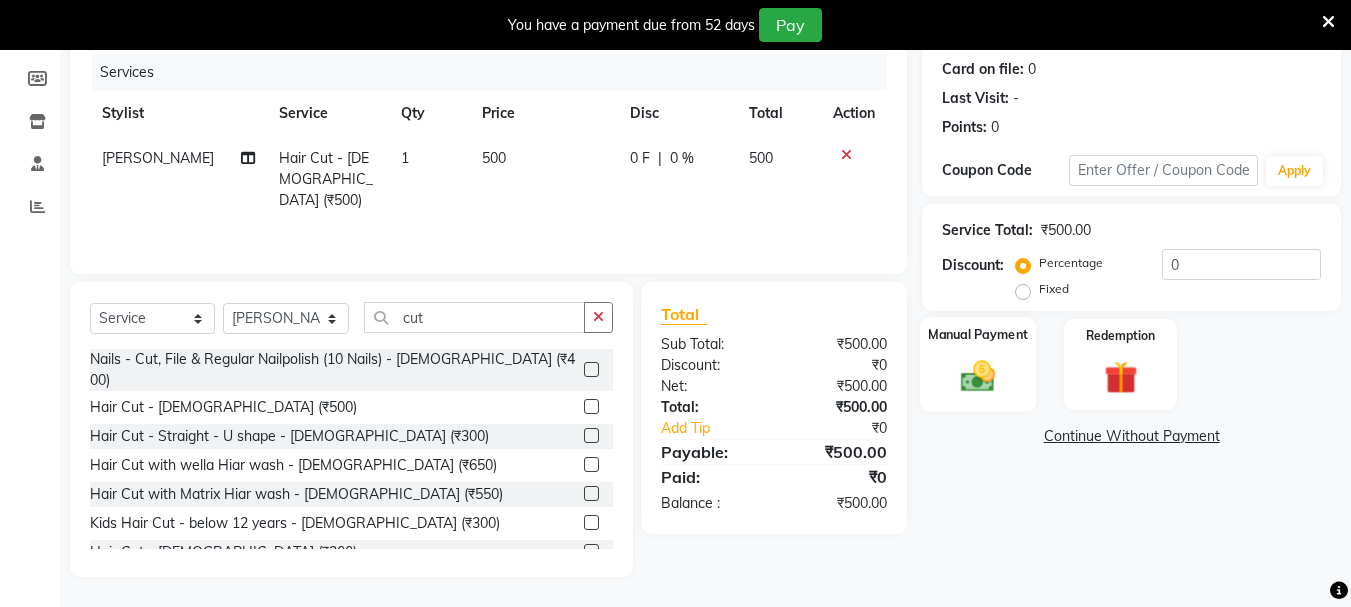 click 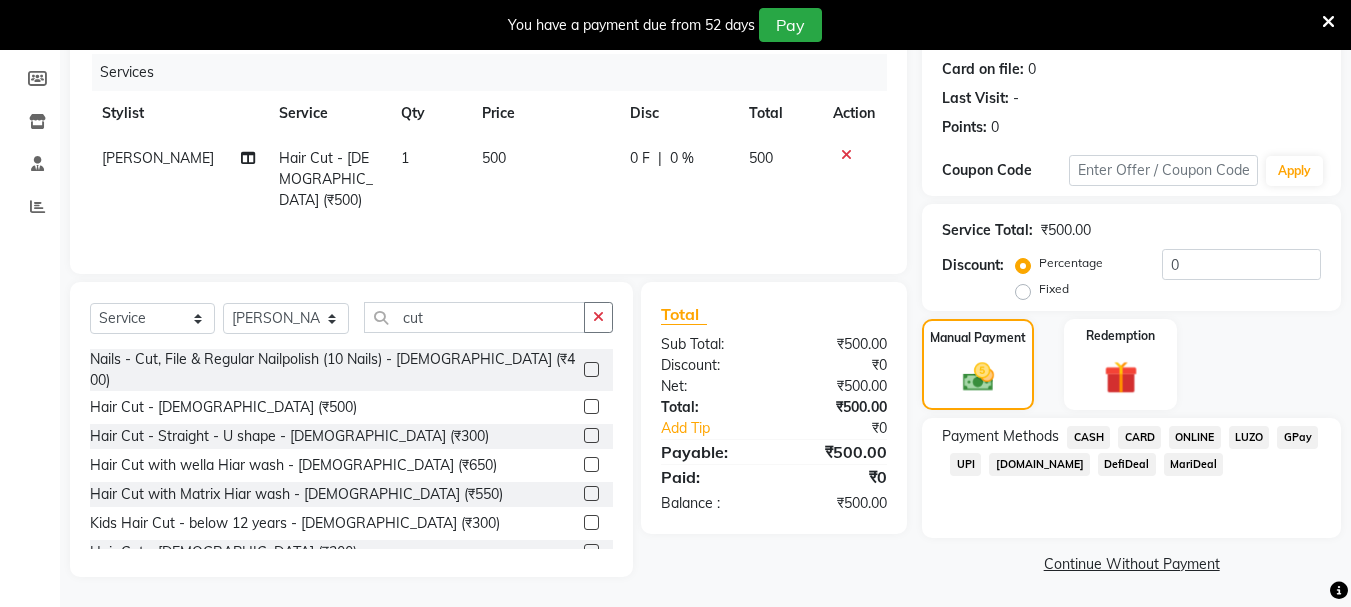 click on "ONLINE" 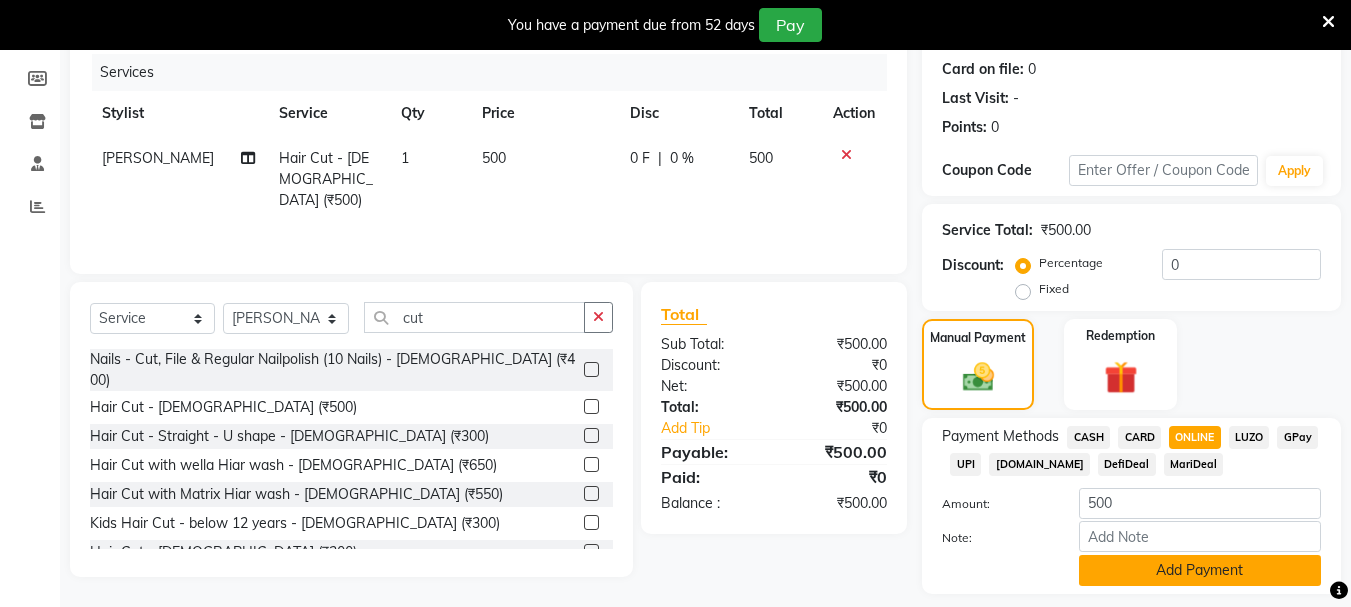 click on "Add Payment" 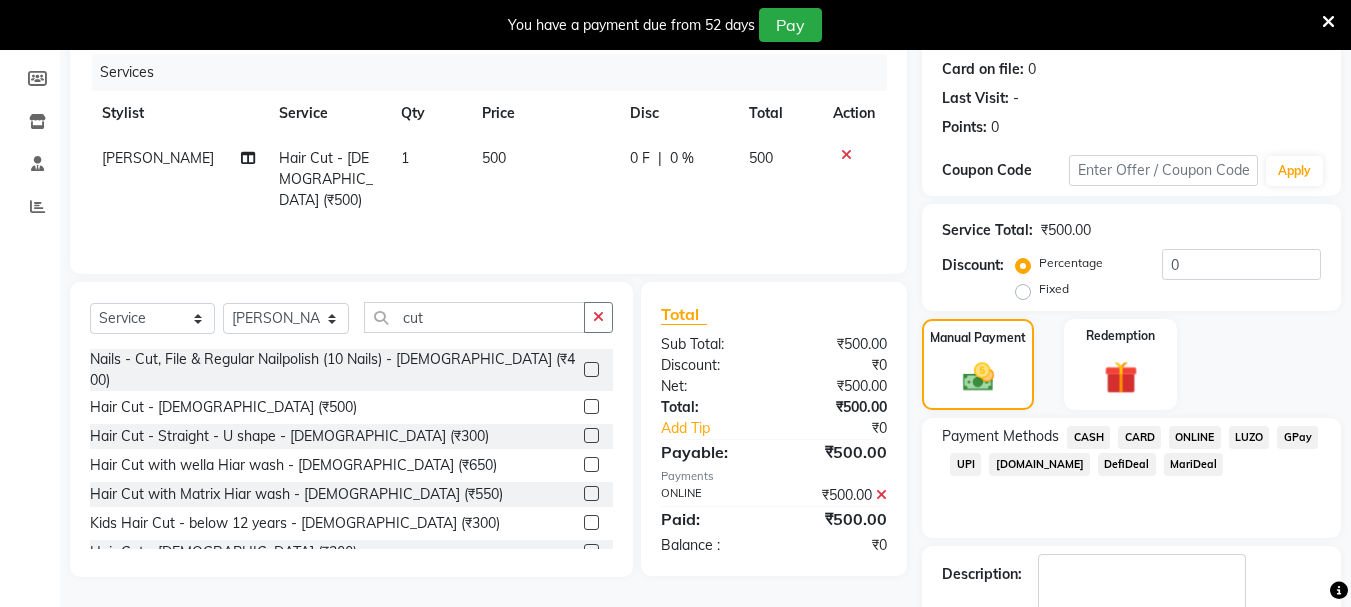 scroll, scrollTop: 359, scrollLeft: 0, axis: vertical 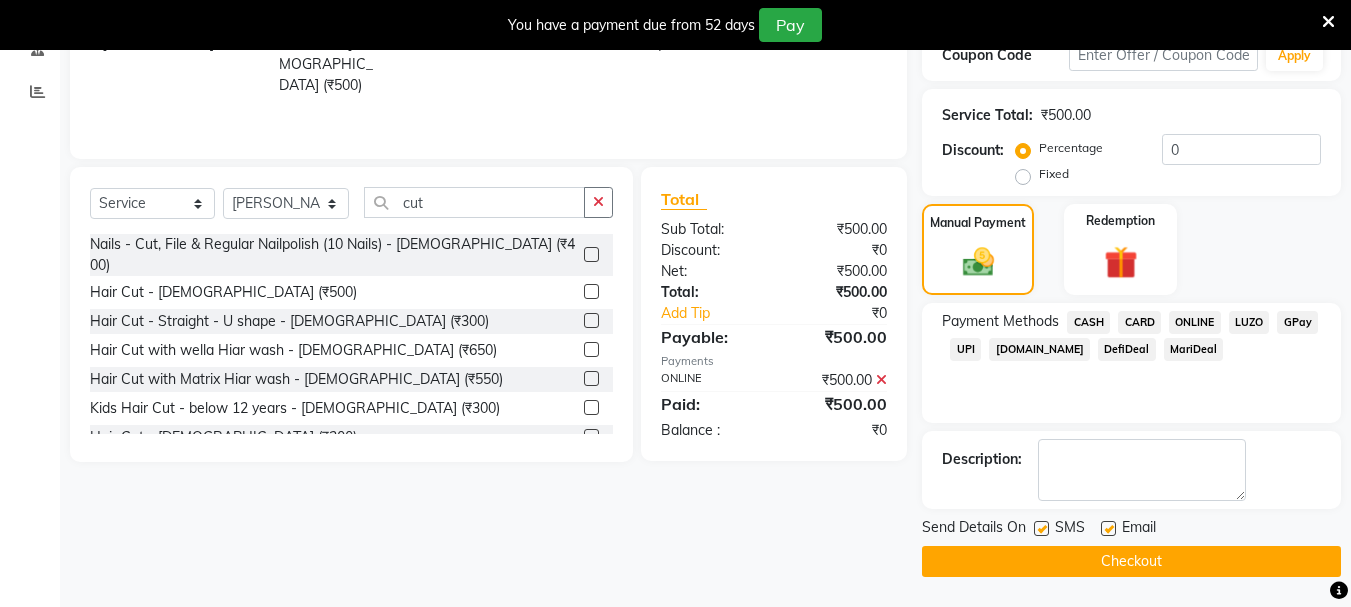 click on "Checkout" 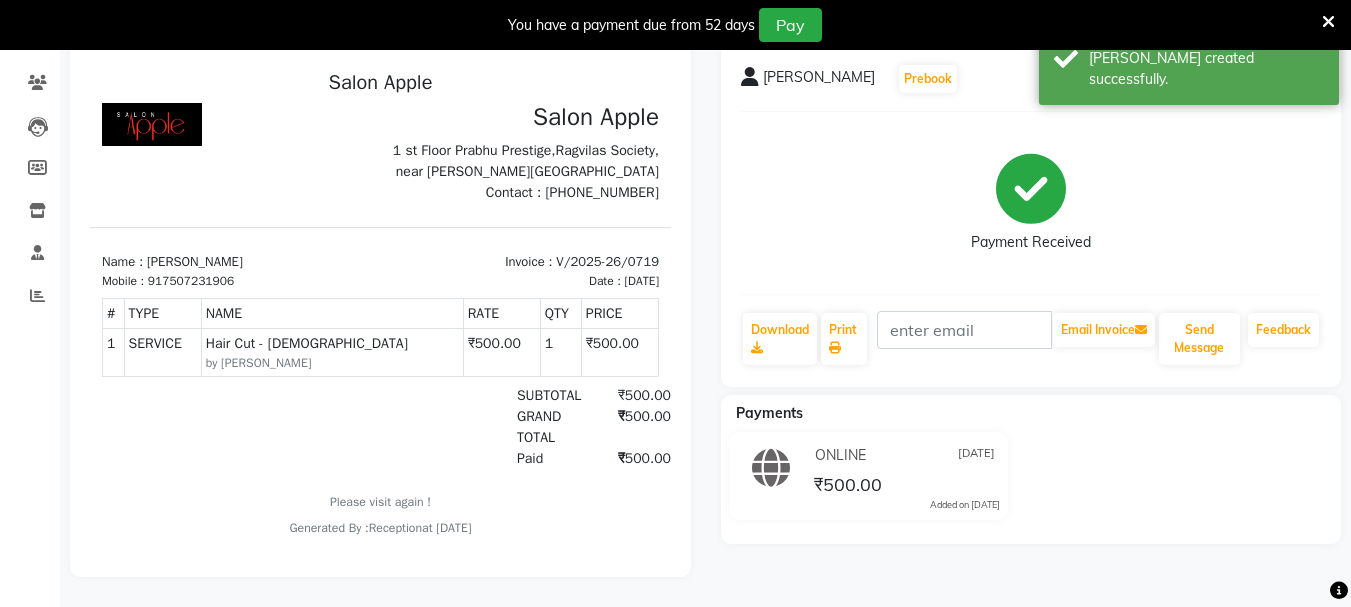 scroll, scrollTop: 0, scrollLeft: 0, axis: both 